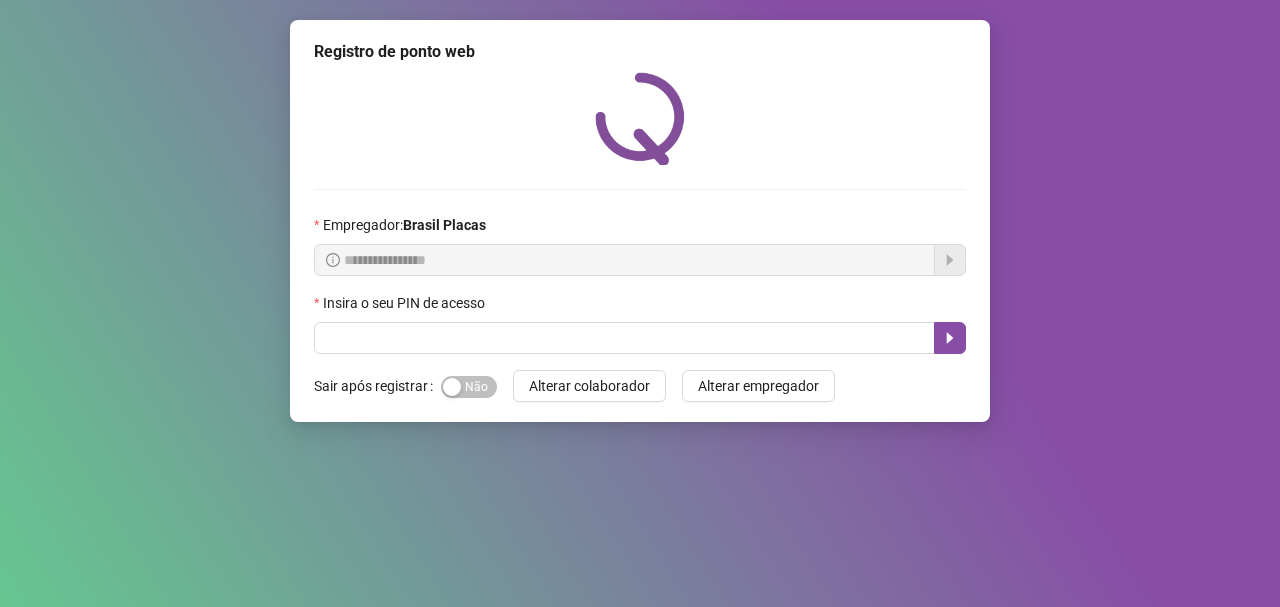 scroll, scrollTop: 0, scrollLeft: 0, axis: both 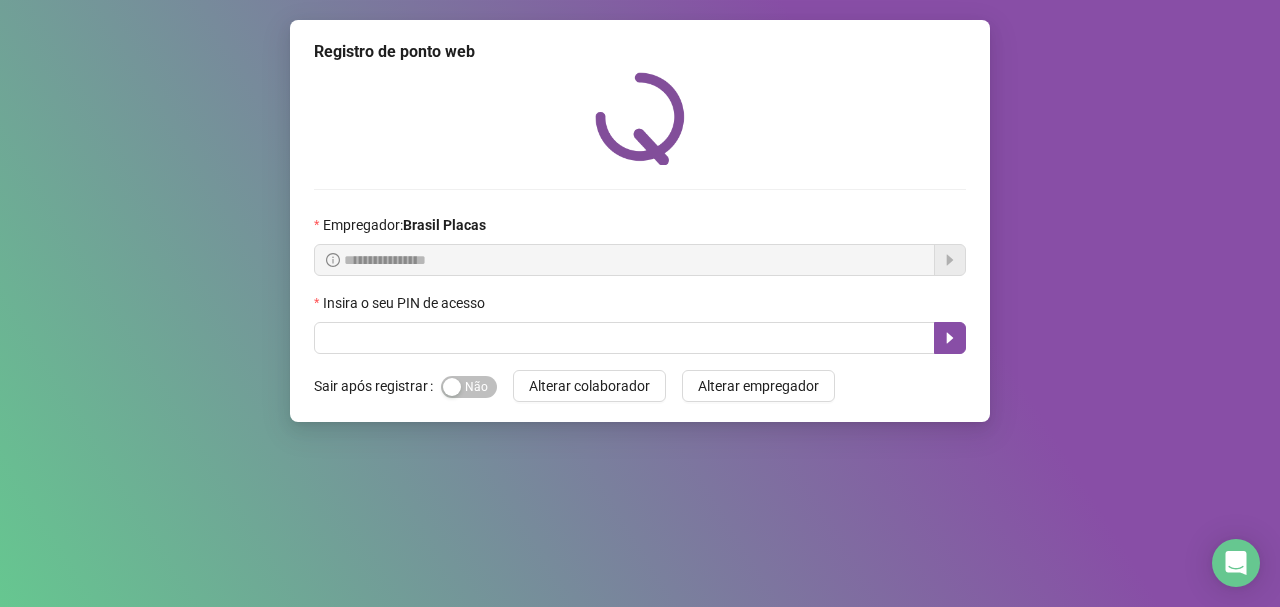 click on "Insira o seu PIN de acesso" at bounding box center [640, 307] 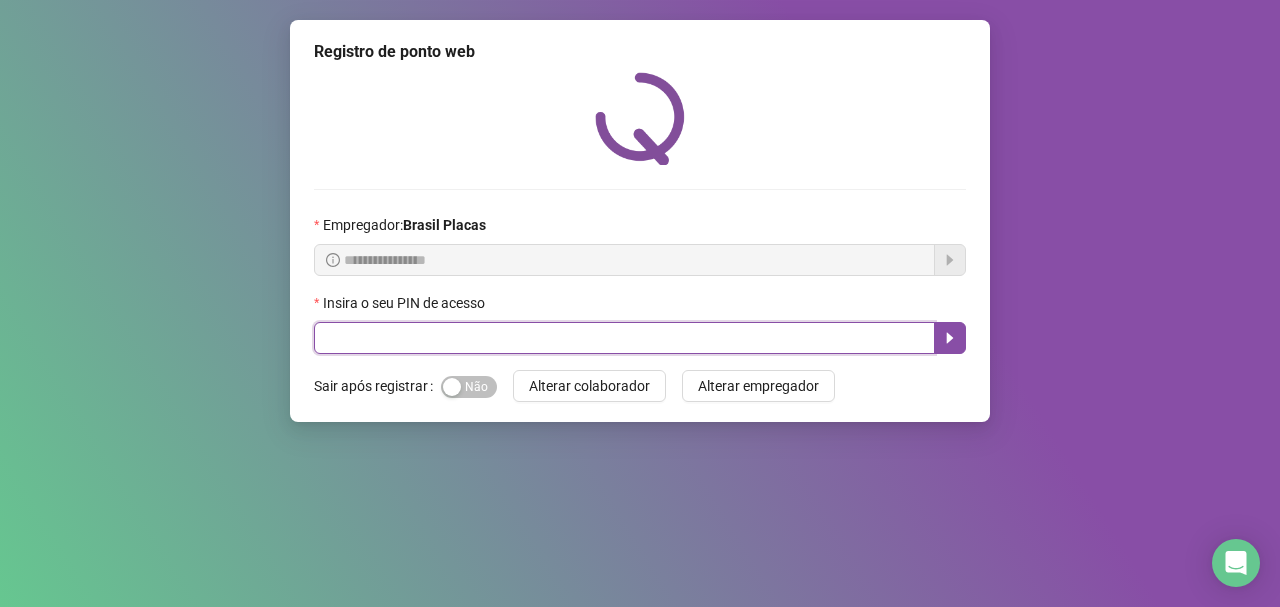 click at bounding box center (624, 338) 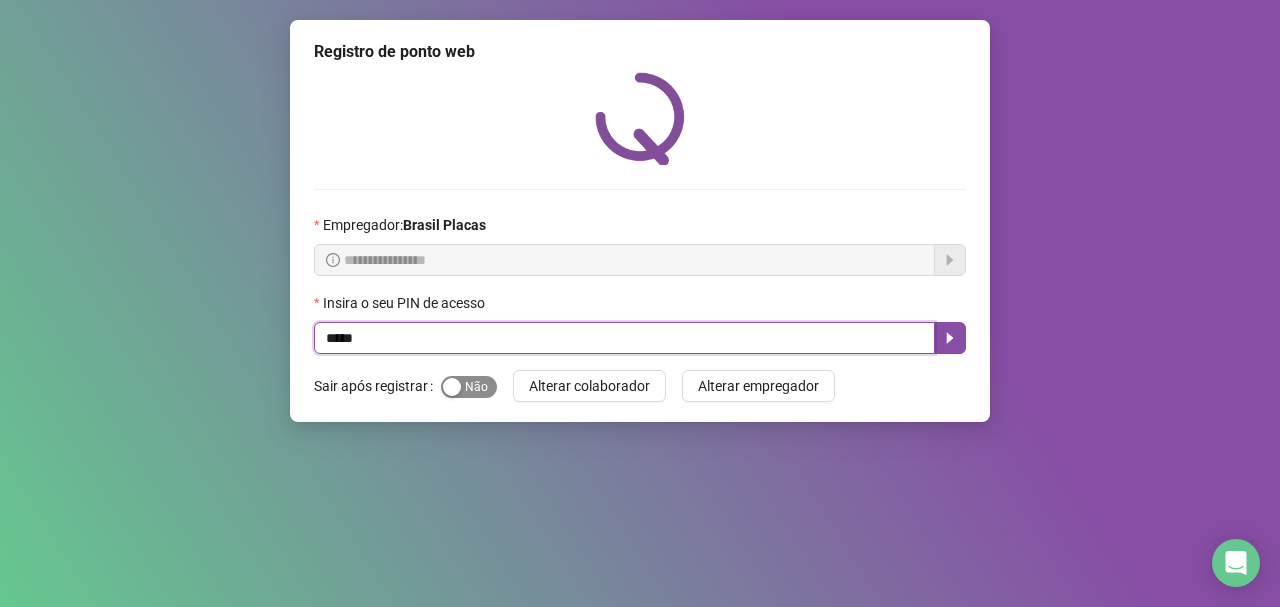 type on "*****" 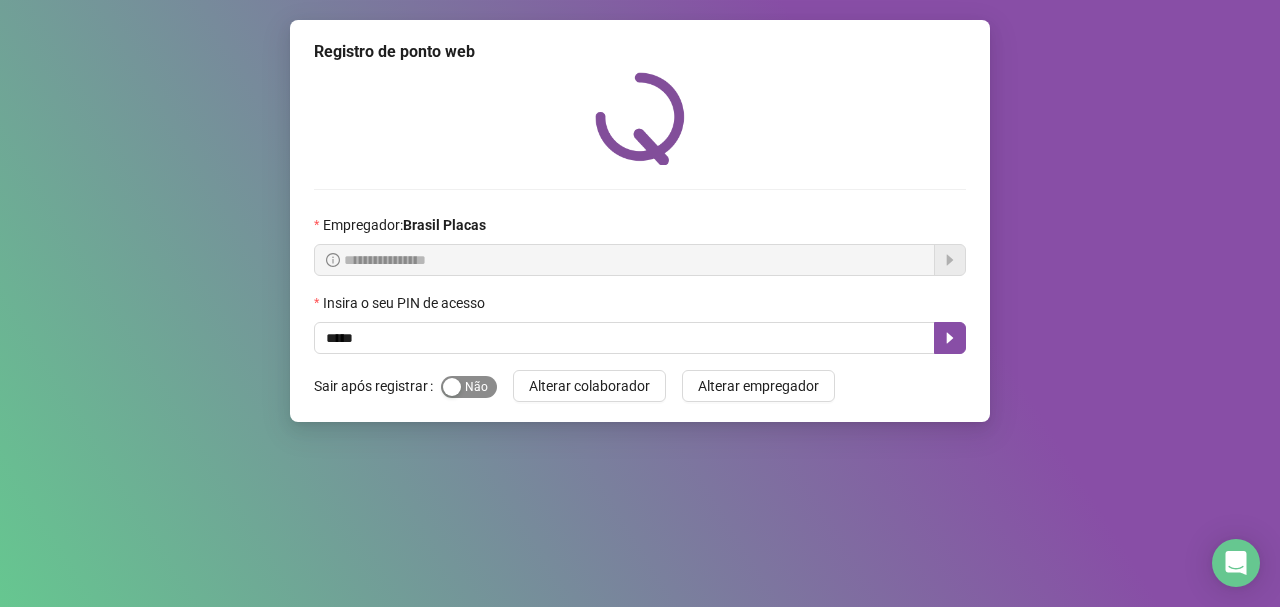 click on "Sim Não" at bounding box center [469, 387] 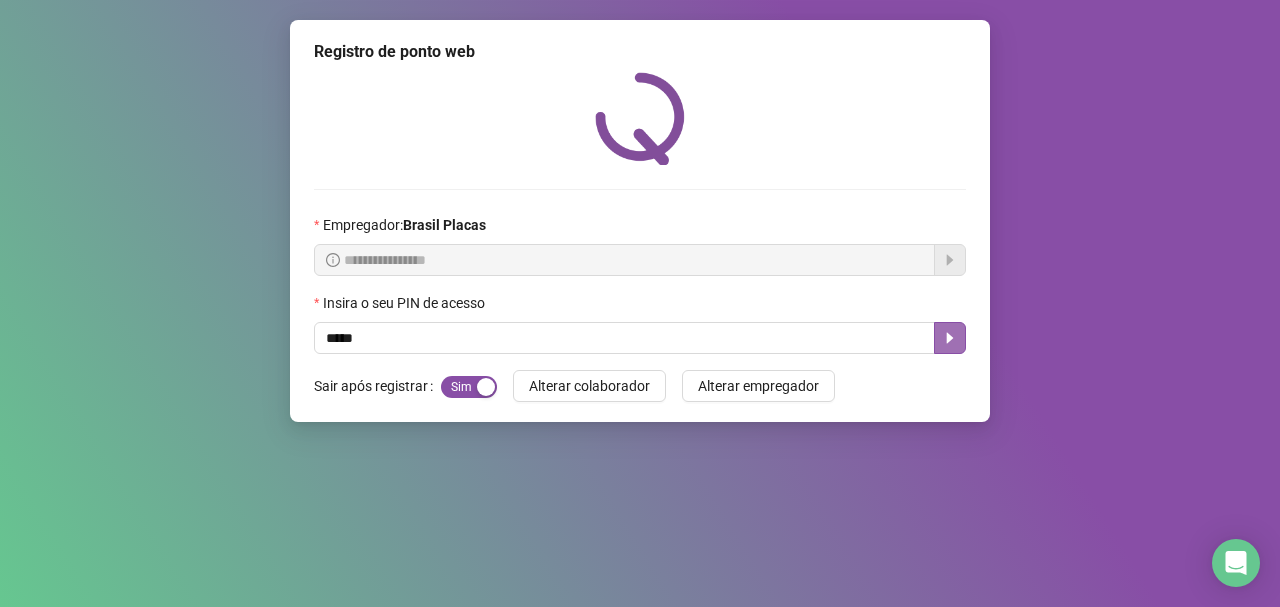 click 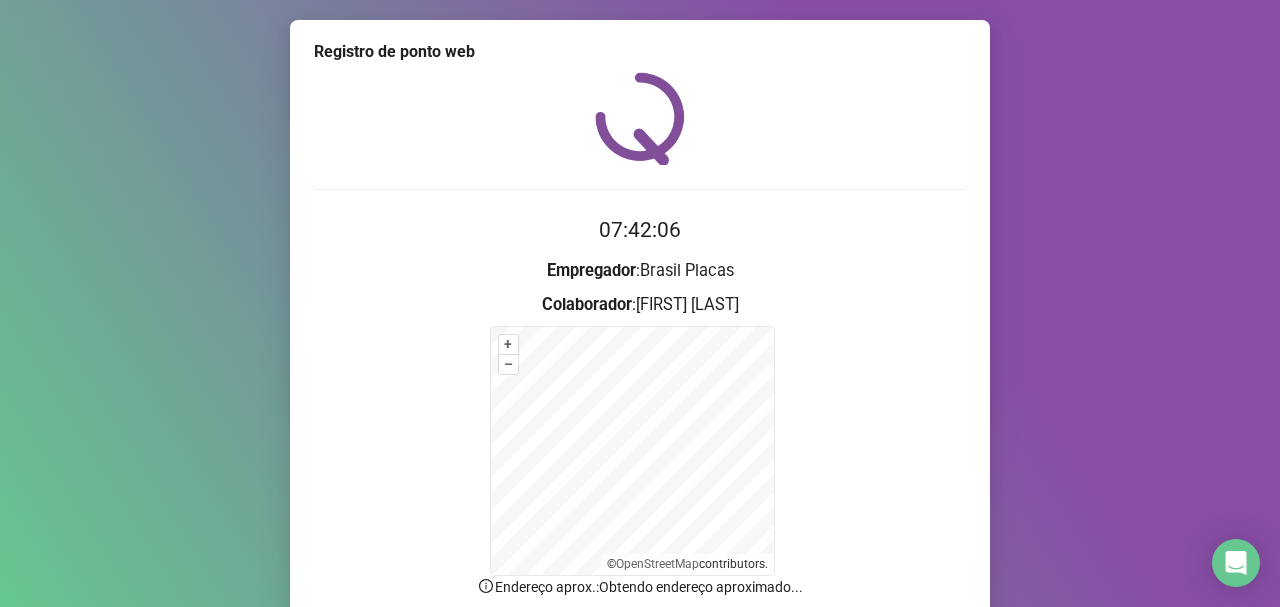scroll, scrollTop: 168, scrollLeft: 0, axis: vertical 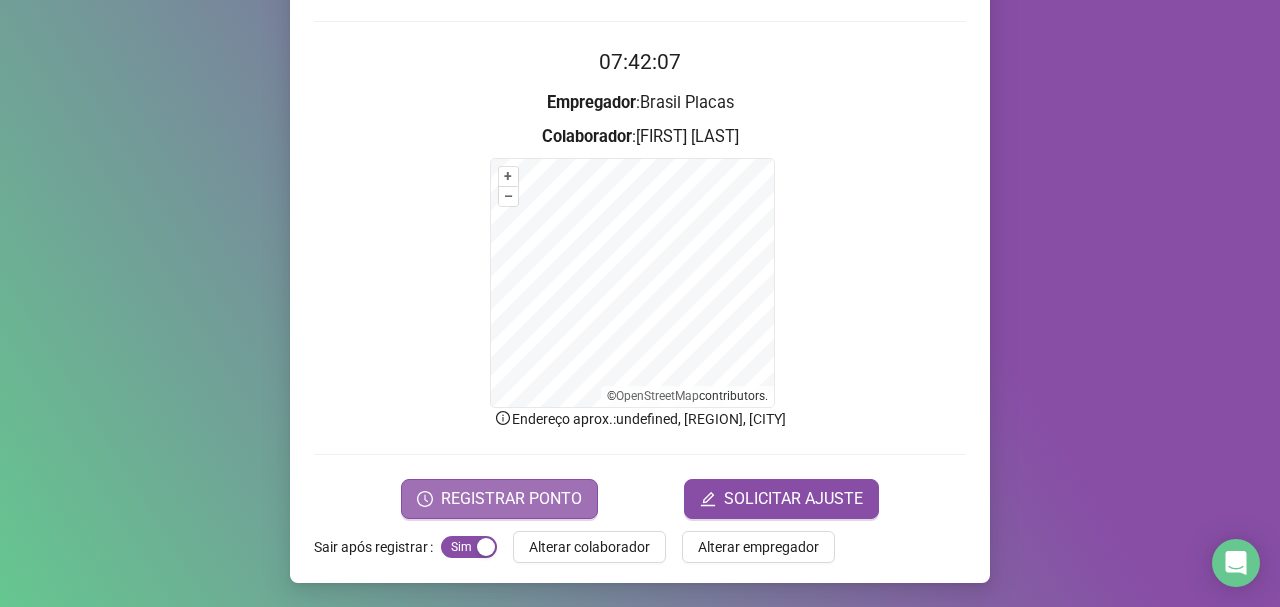 click on "REGISTRAR PONTO" at bounding box center [511, 499] 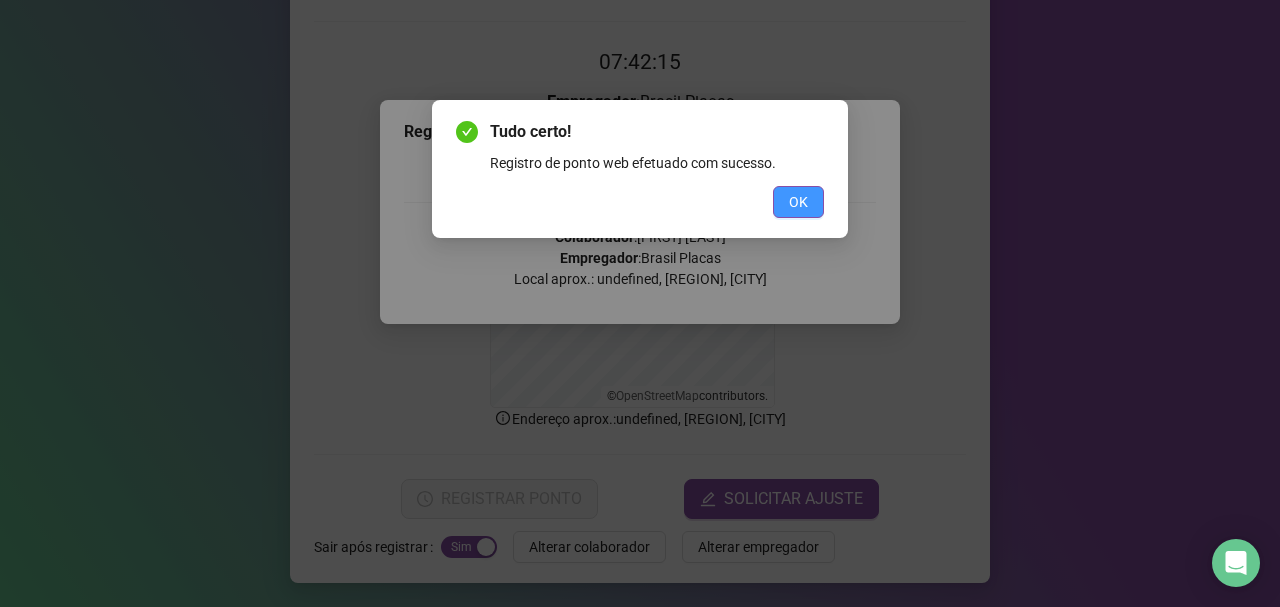 drag, startPoint x: 792, startPoint y: 187, endPoint x: 804, endPoint y: 206, distance: 22.472204 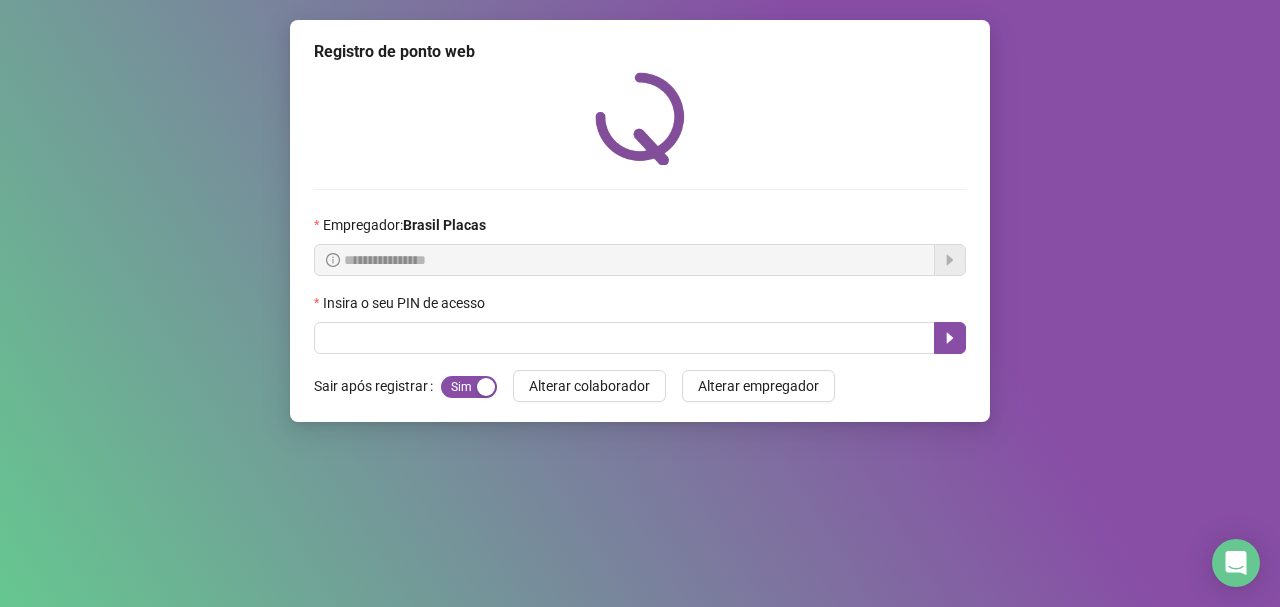 scroll, scrollTop: 0, scrollLeft: 0, axis: both 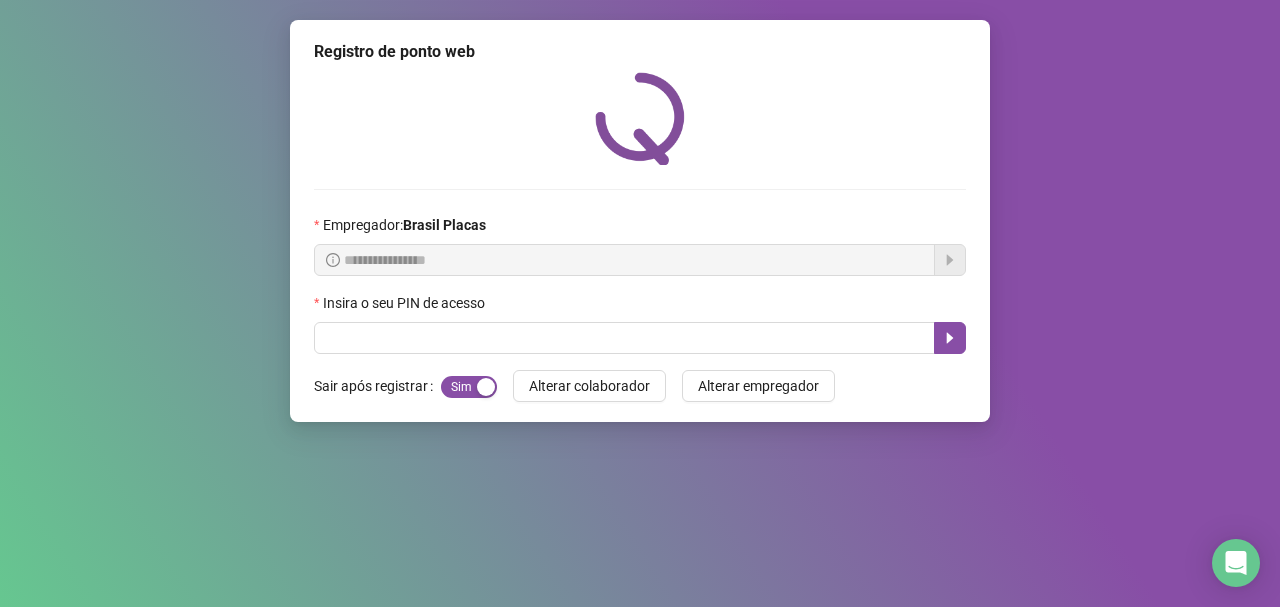 click on "Insira o seu PIN de acesso" at bounding box center [640, 307] 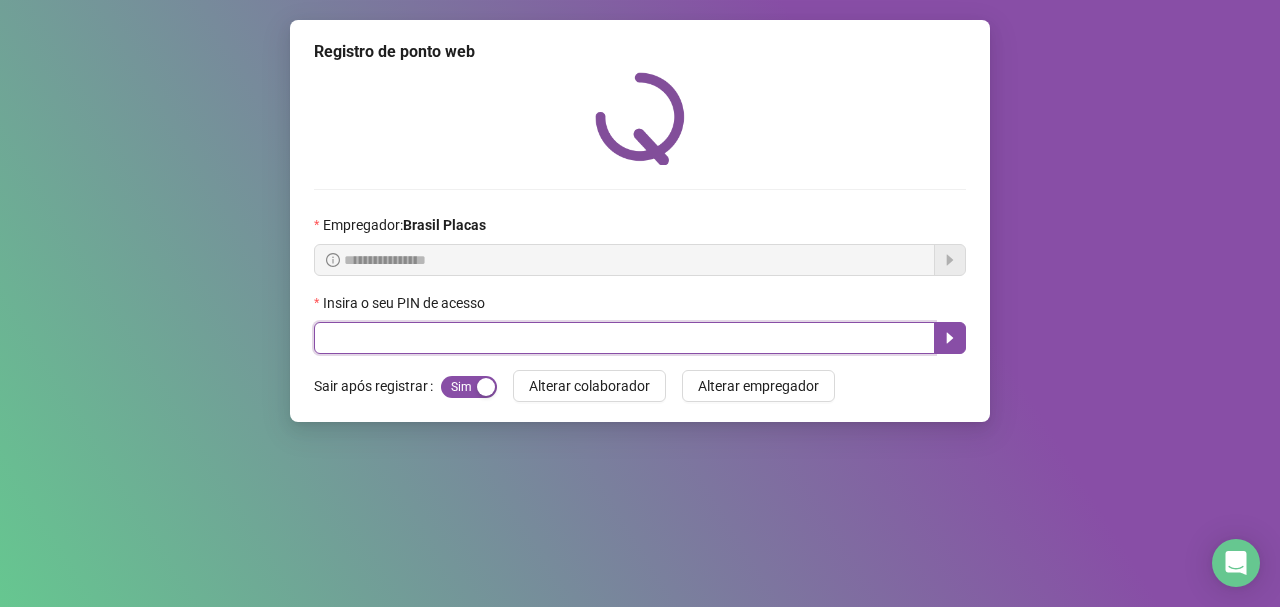 click at bounding box center (624, 338) 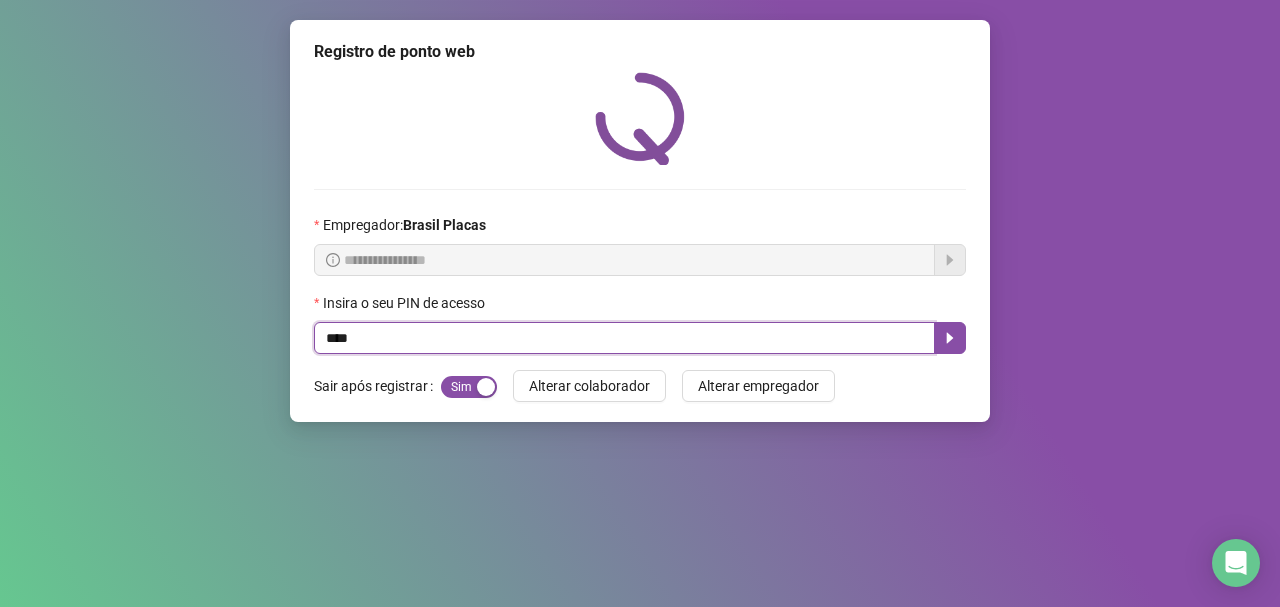 type on "*****" 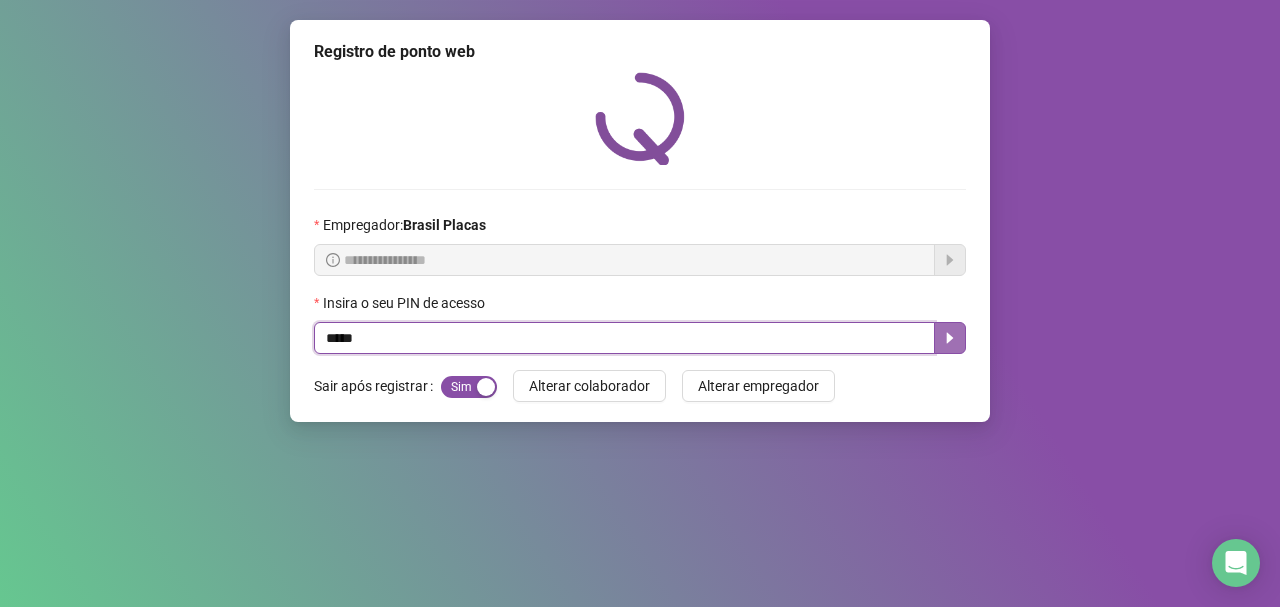 click 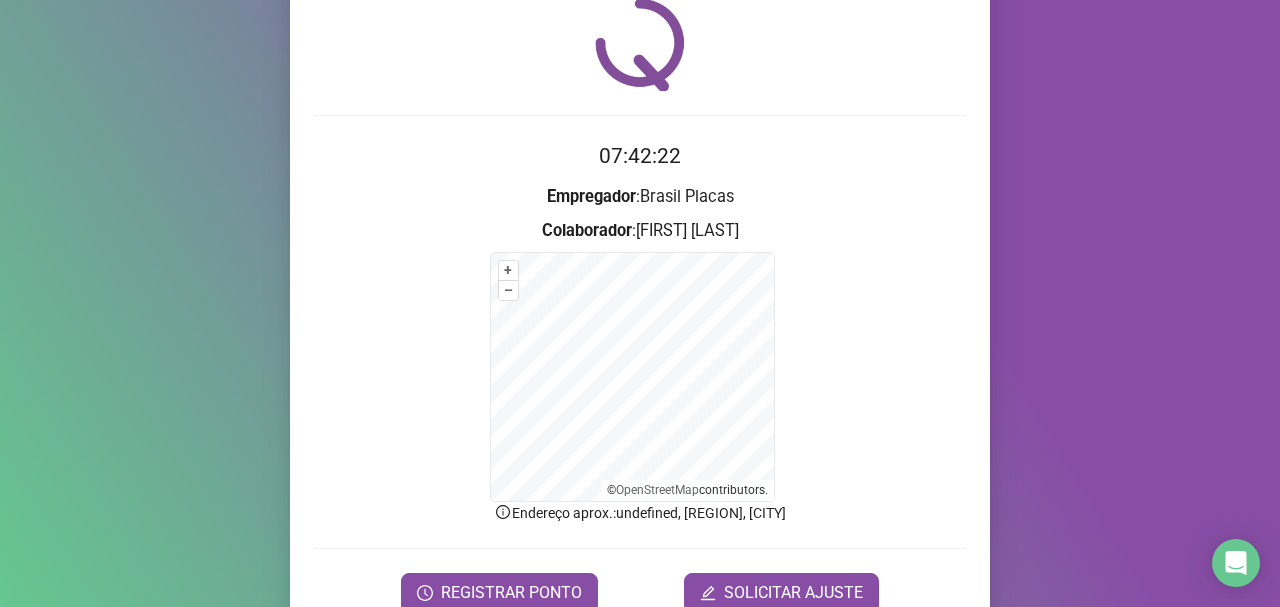 scroll, scrollTop: 168, scrollLeft: 0, axis: vertical 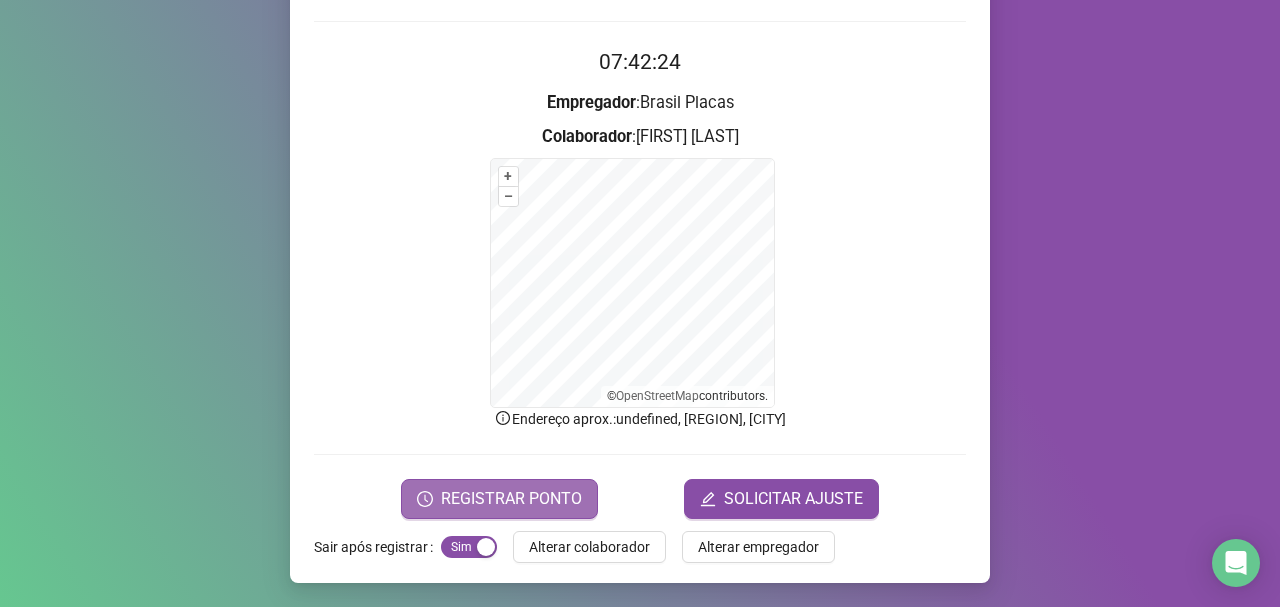 click on "REGISTRAR PONTO" at bounding box center (511, 499) 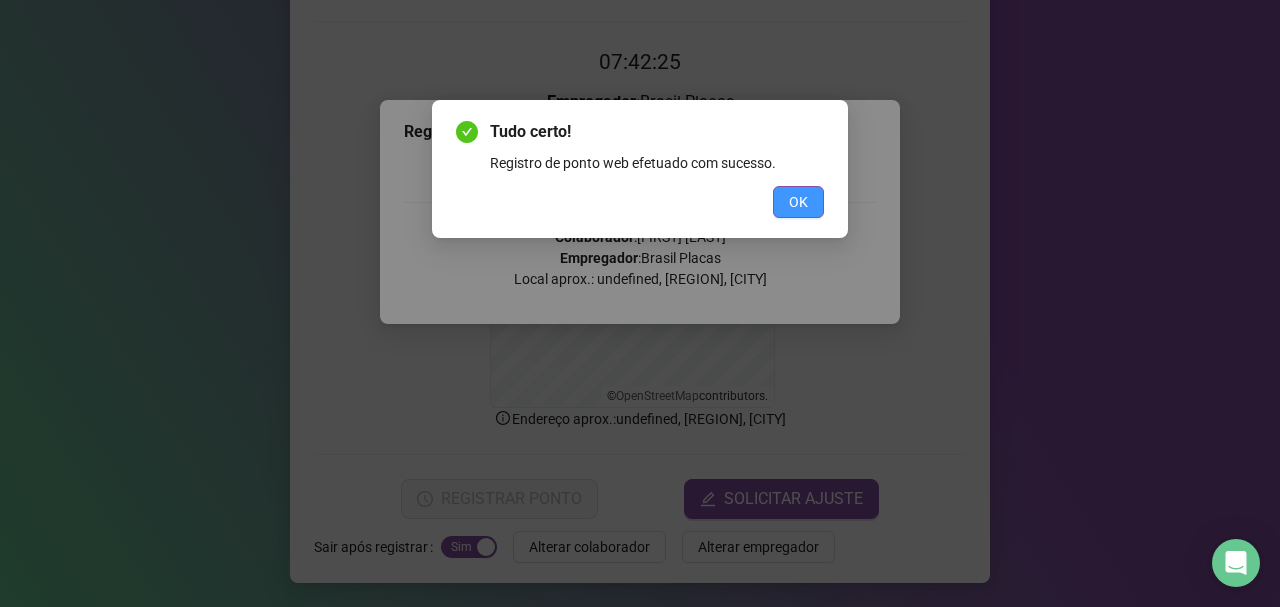 click on "OK" at bounding box center (798, 202) 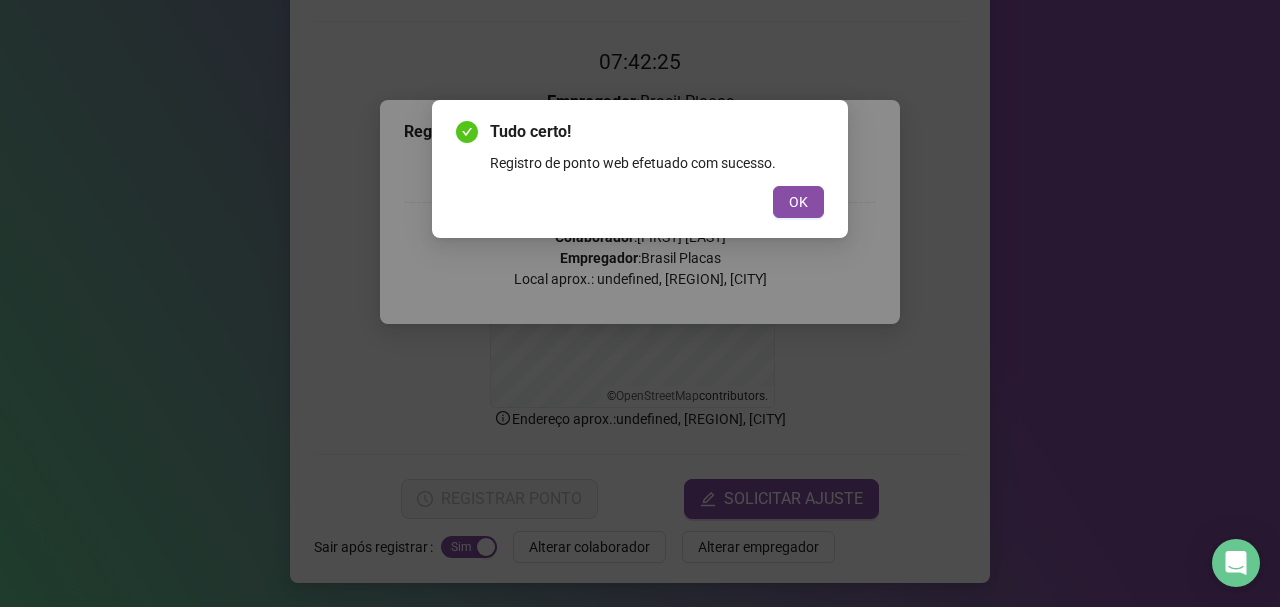 scroll, scrollTop: 0, scrollLeft: 0, axis: both 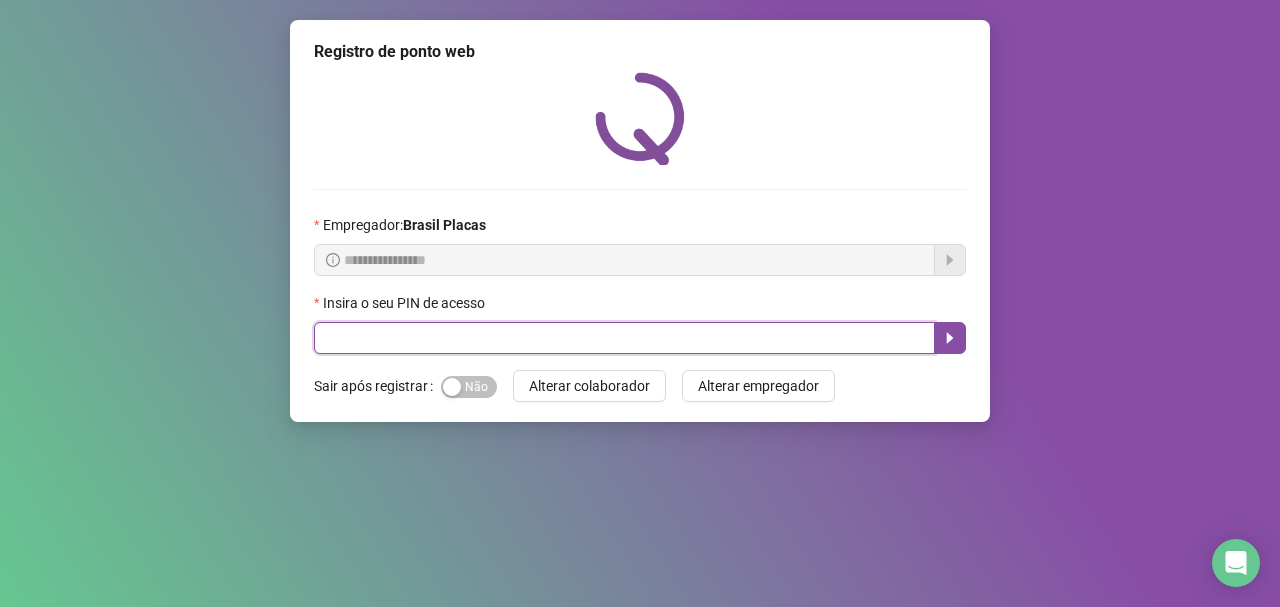 click at bounding box center [624, 338] 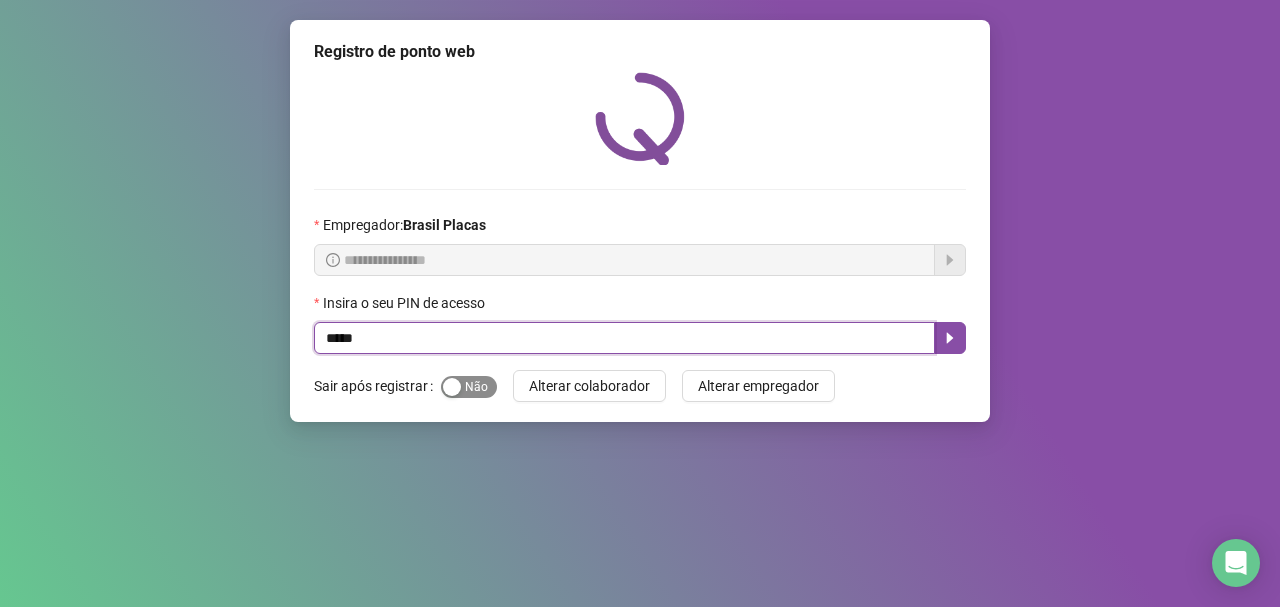 type on "*****" 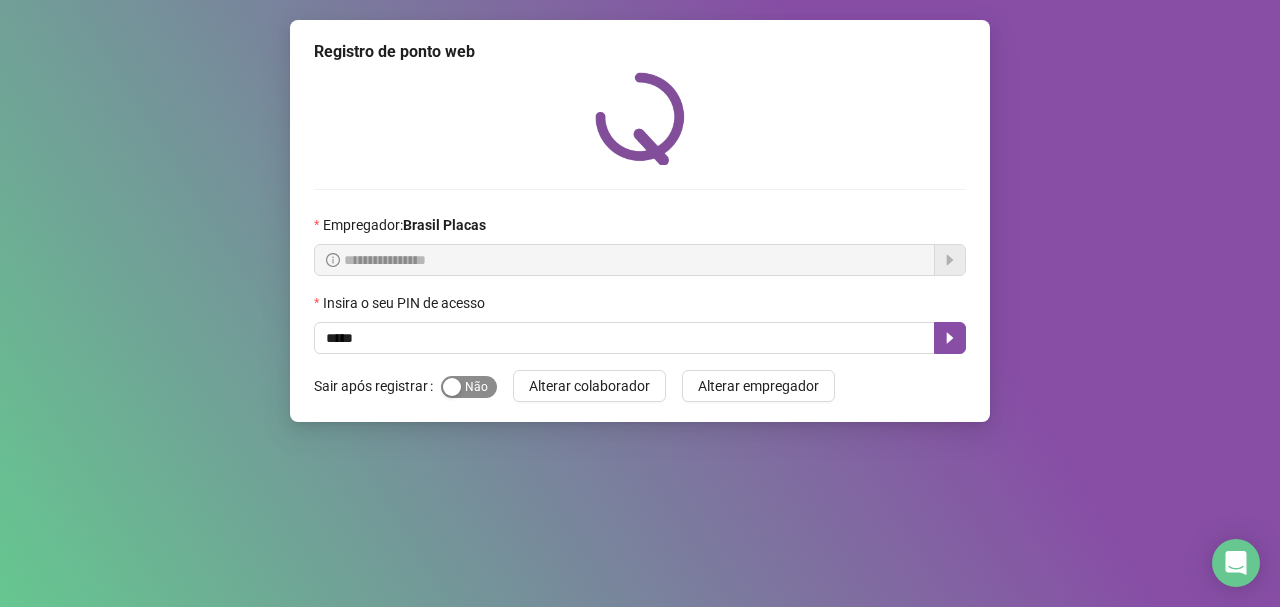click on "Sim Não" at bounding box center [469, 387] 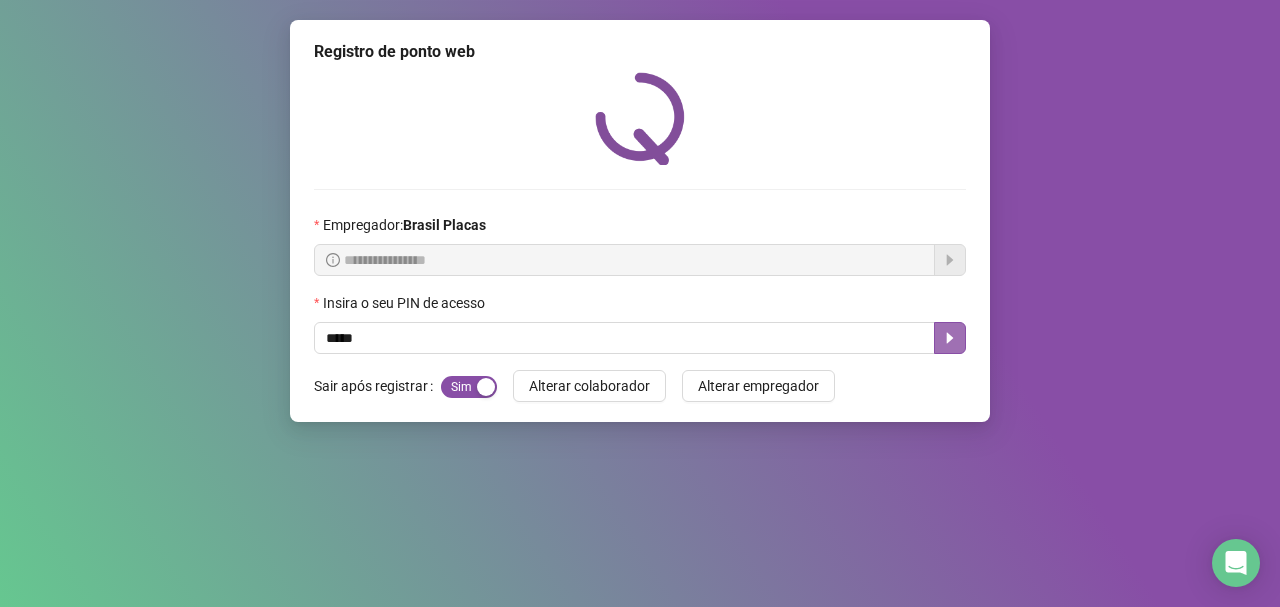 click 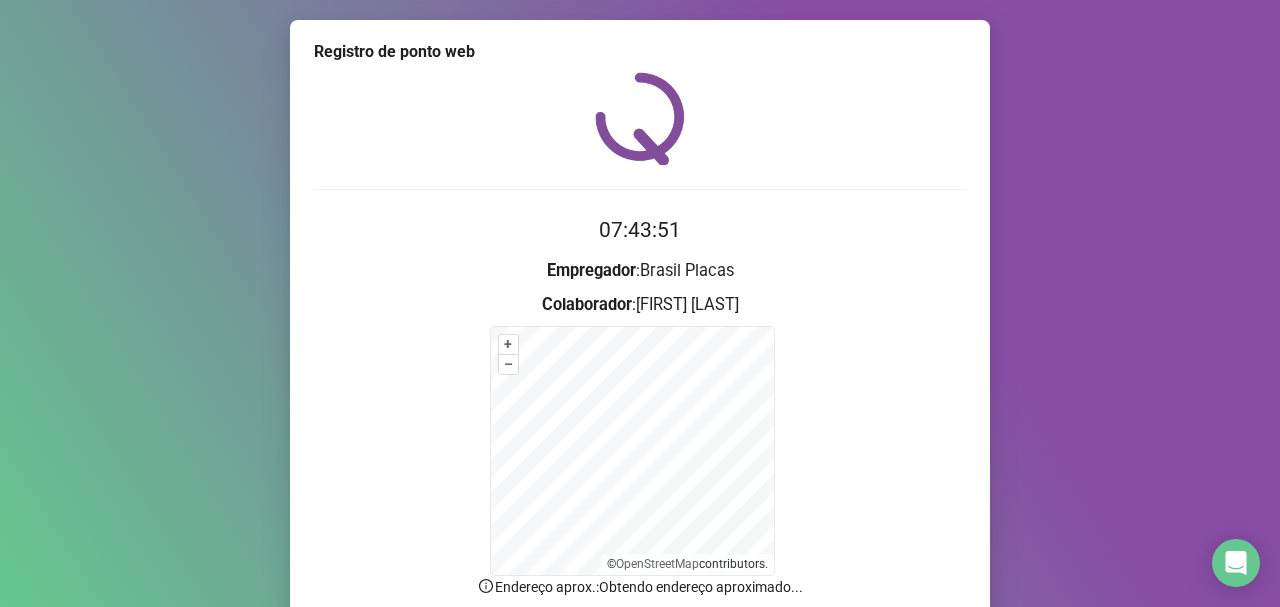 drag, startPoint x: 828, startPoint y: 501, endPoint x: 820, endPoint y: 359, distance: 142.22517 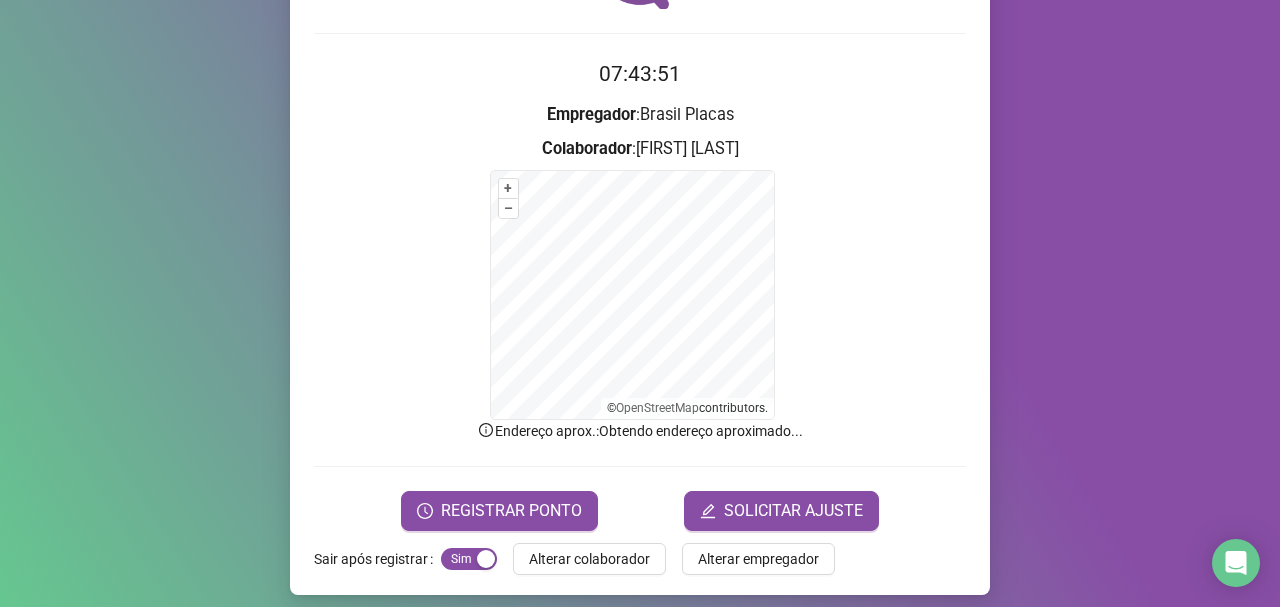 scroll, scrollTop: 168, scrollLeft: 0, axis: vertical 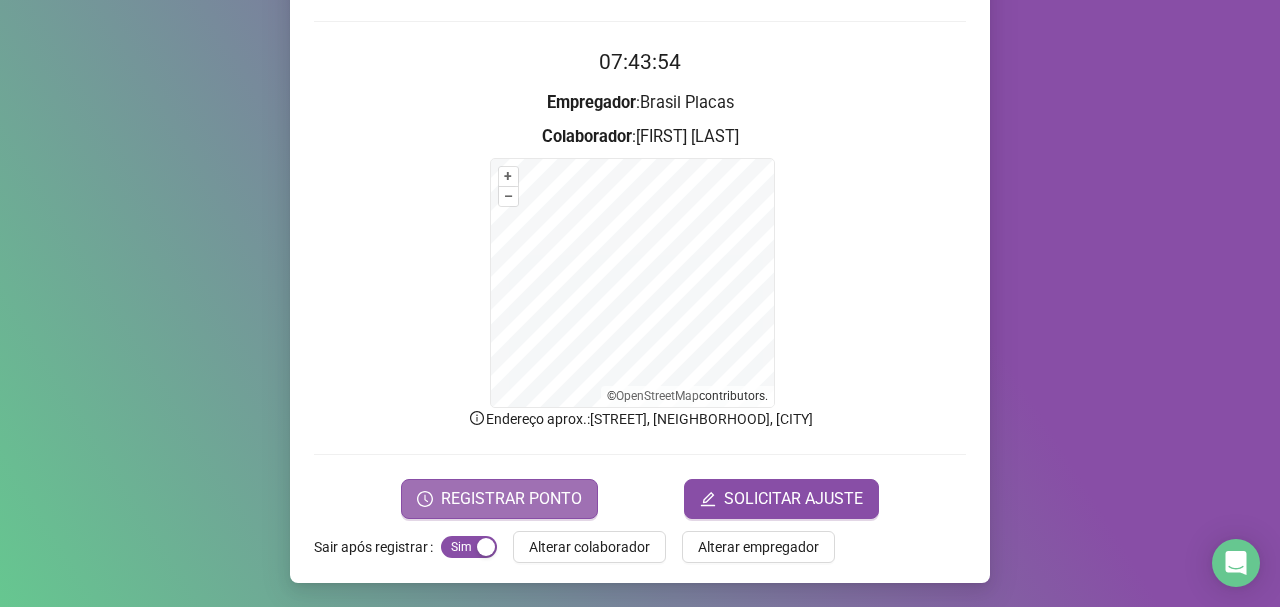 click on "REGISTRAR PONTO" at bounding box center (511, 499) 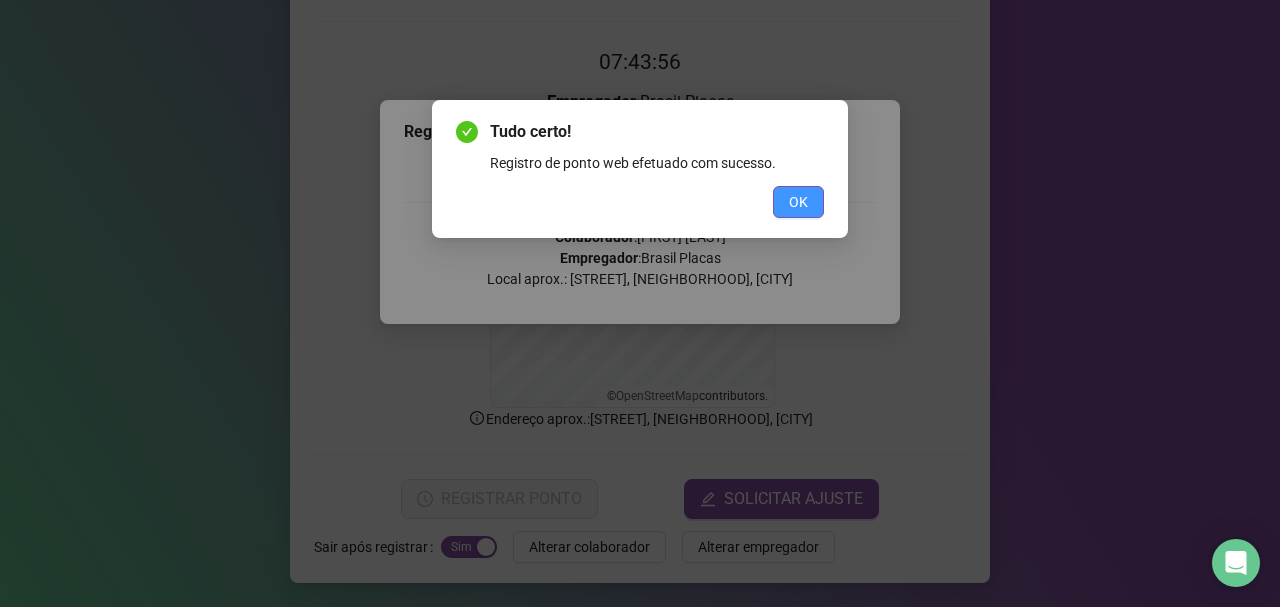 click on "OK" at bounding box center (798, 202) 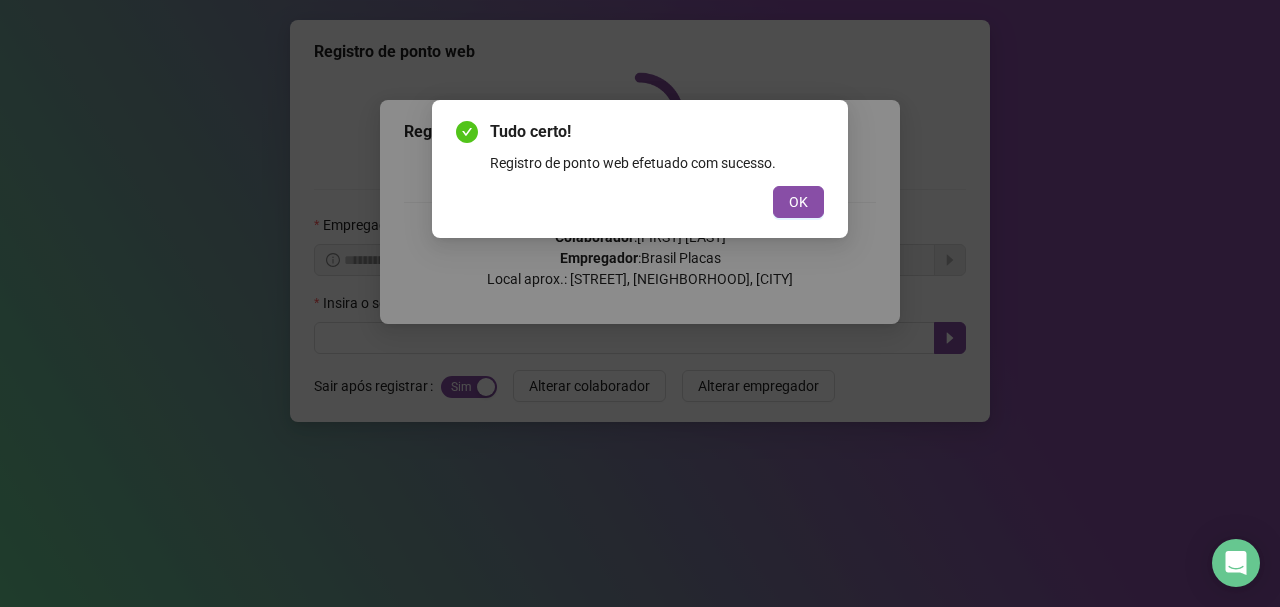scroll, scrollTop: 0, scrollLeft: 0, axis: both 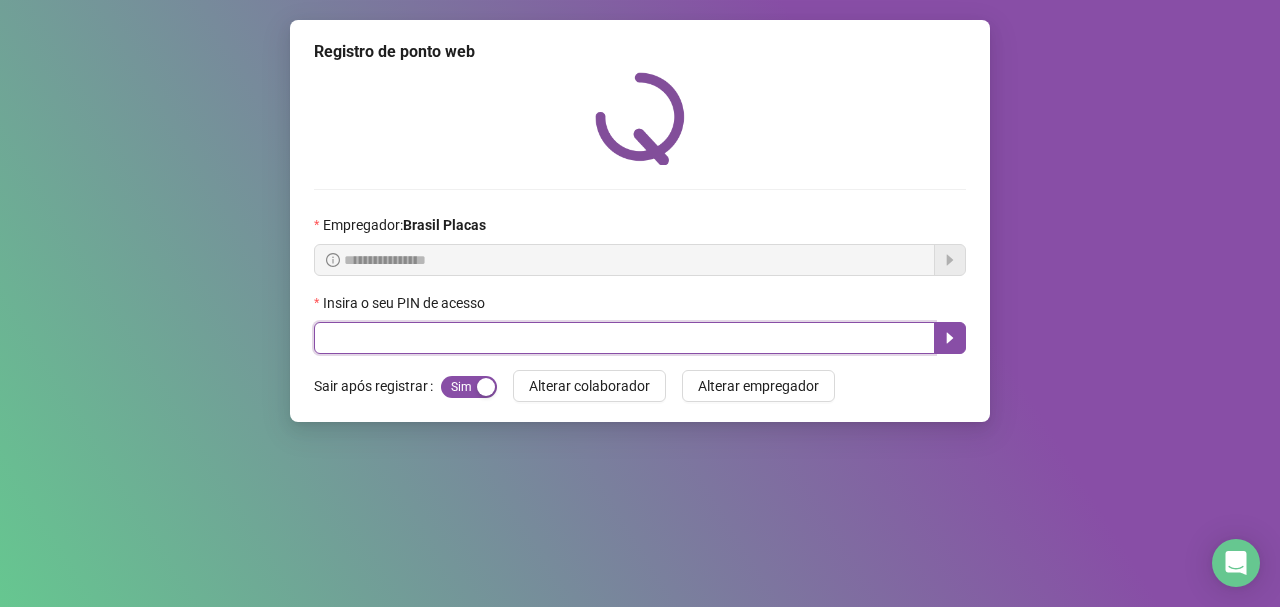 click at bounding box center (624, 338) 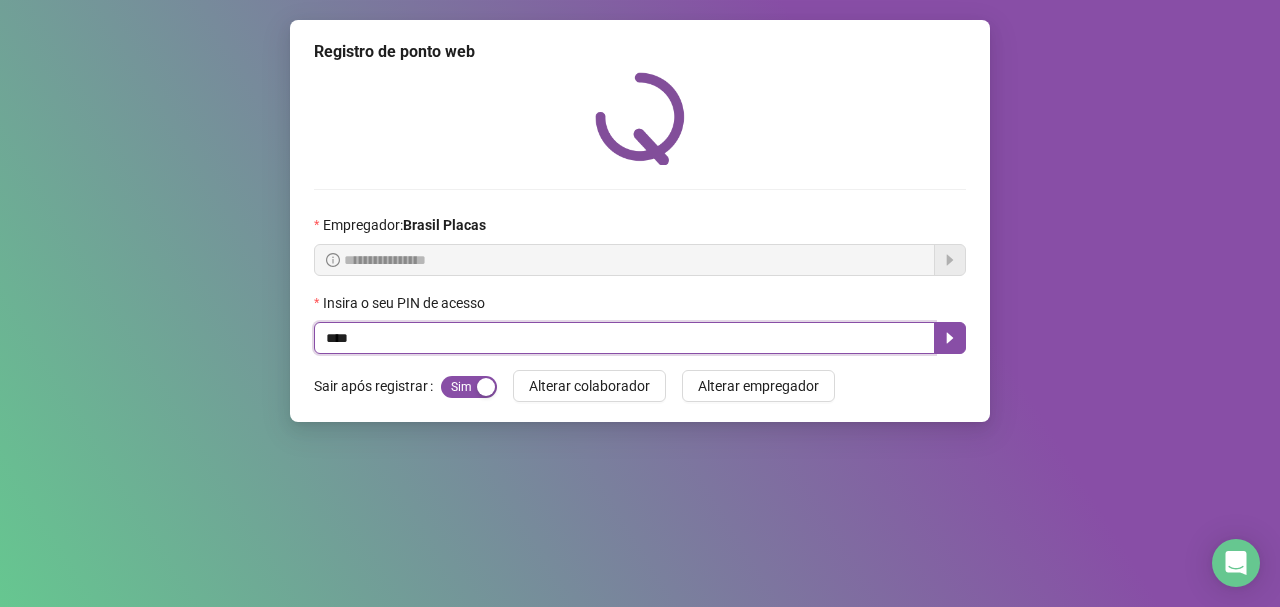 type on "*****" 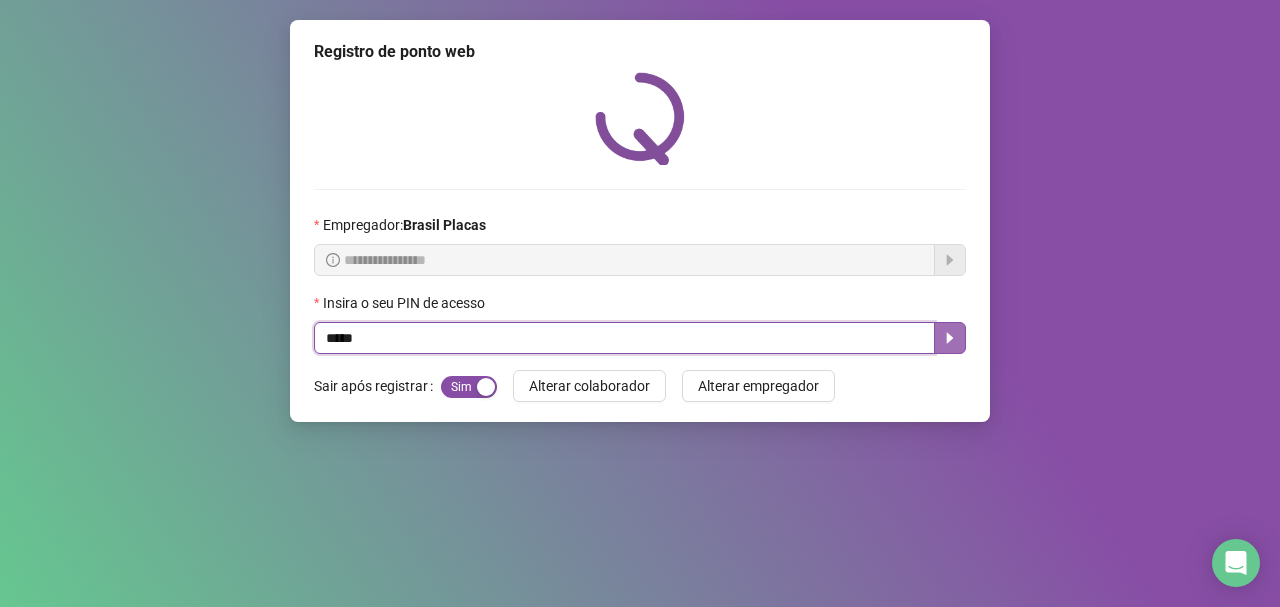 click at bounding box center [950, 338] 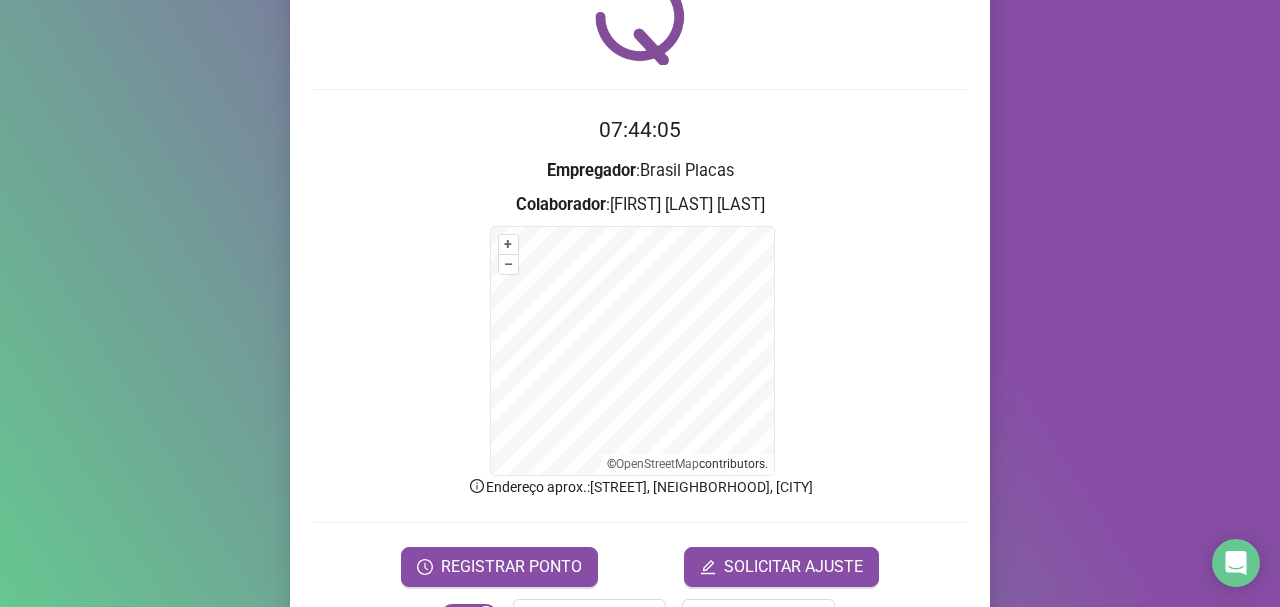 scroll, scrollTop: 168, scrollLeft: 0, axis: vertical 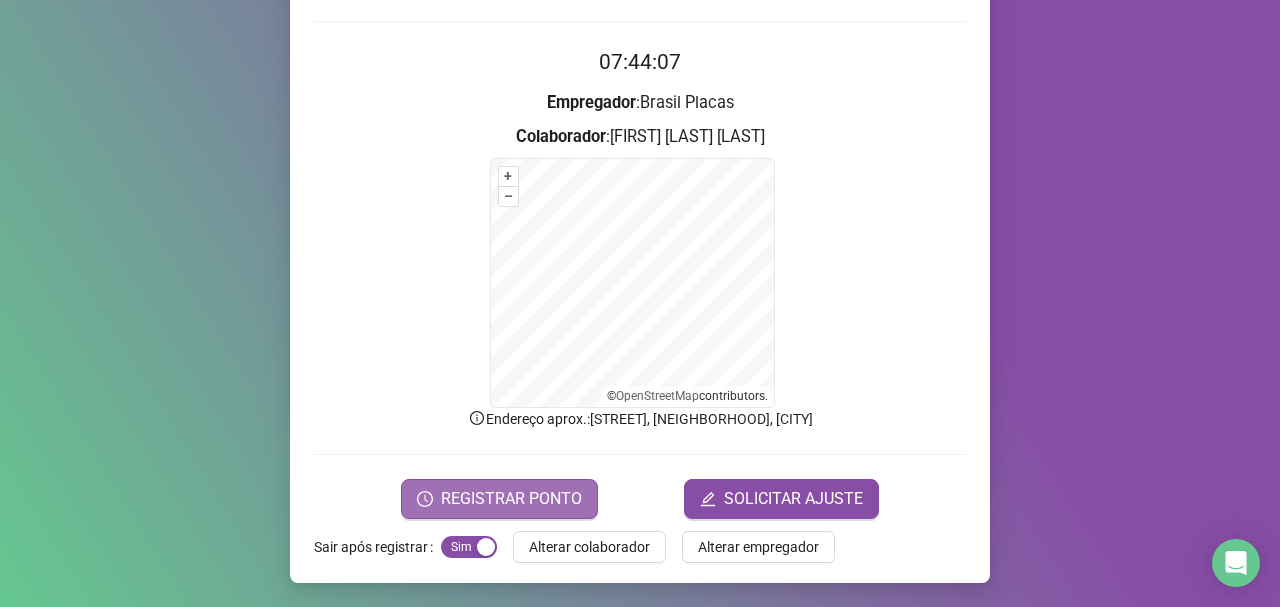 click on "REGISTRAR PONTO" at bounding box center [511, 499] 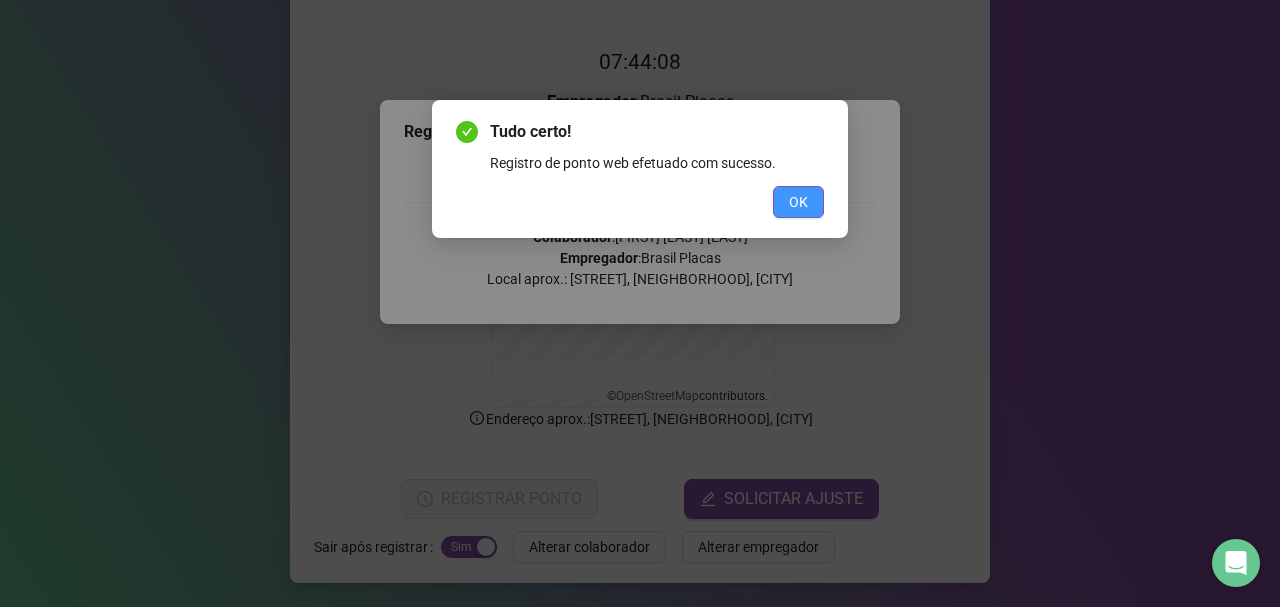 click on "OK" at bounding box center [798, 202] 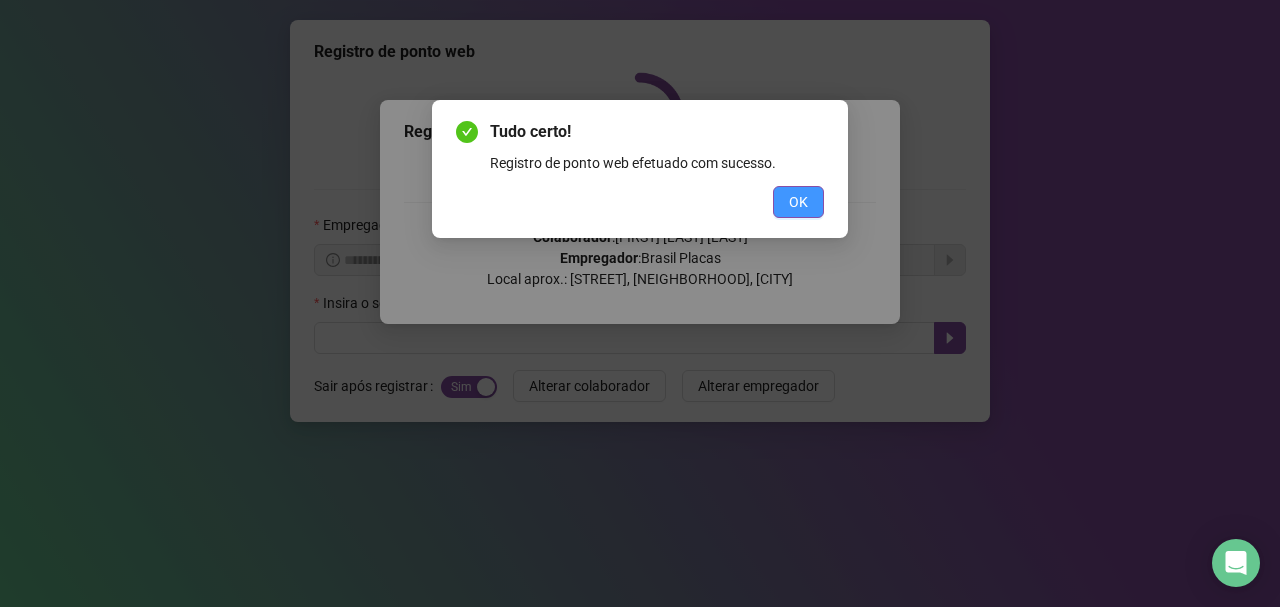 scroll, scrollTop: 0, scrollLeft: 0, axis: both 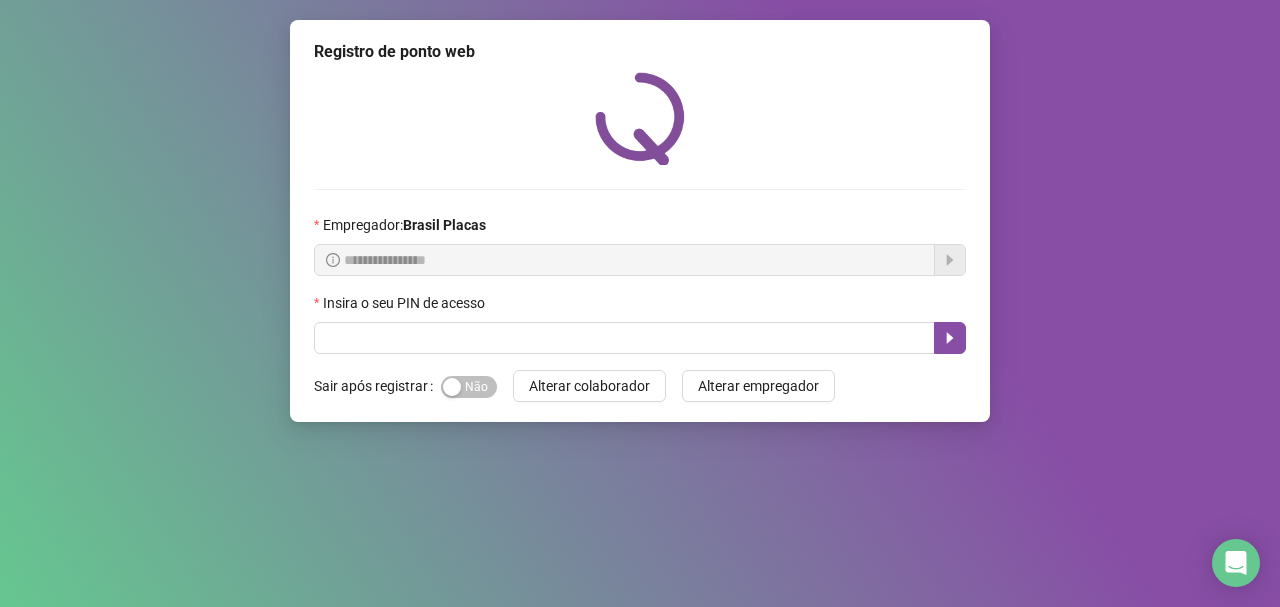 click on "Sim Não" at bounding box center [469, 386] 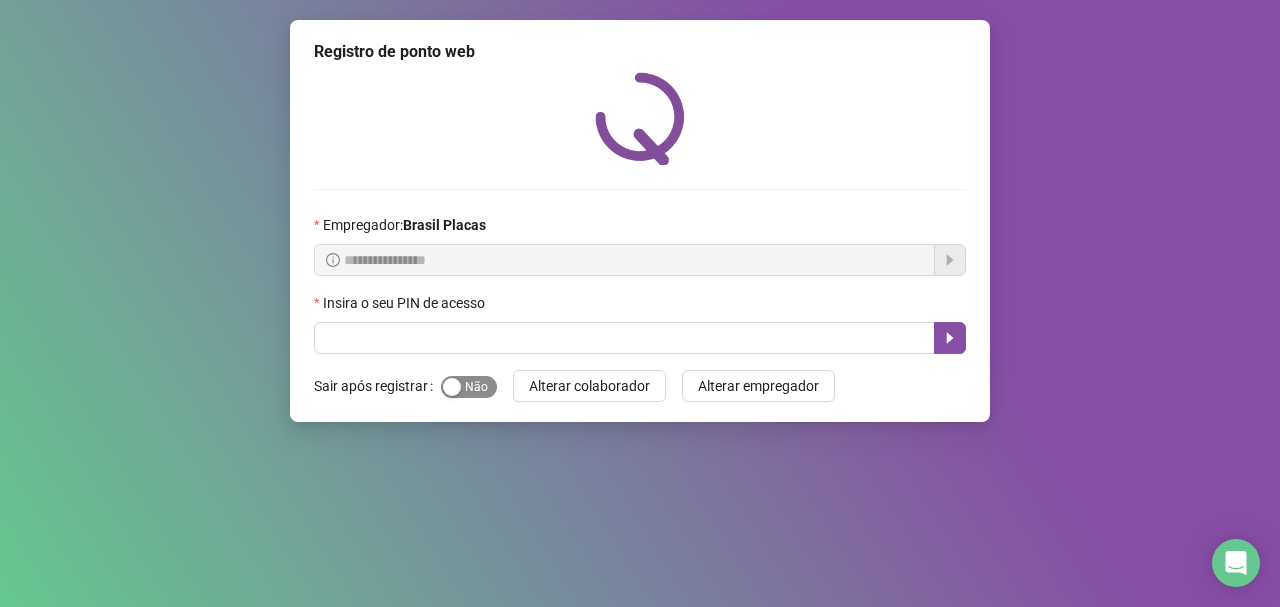 click on "Sim Não" at bounding box center [469, 387] 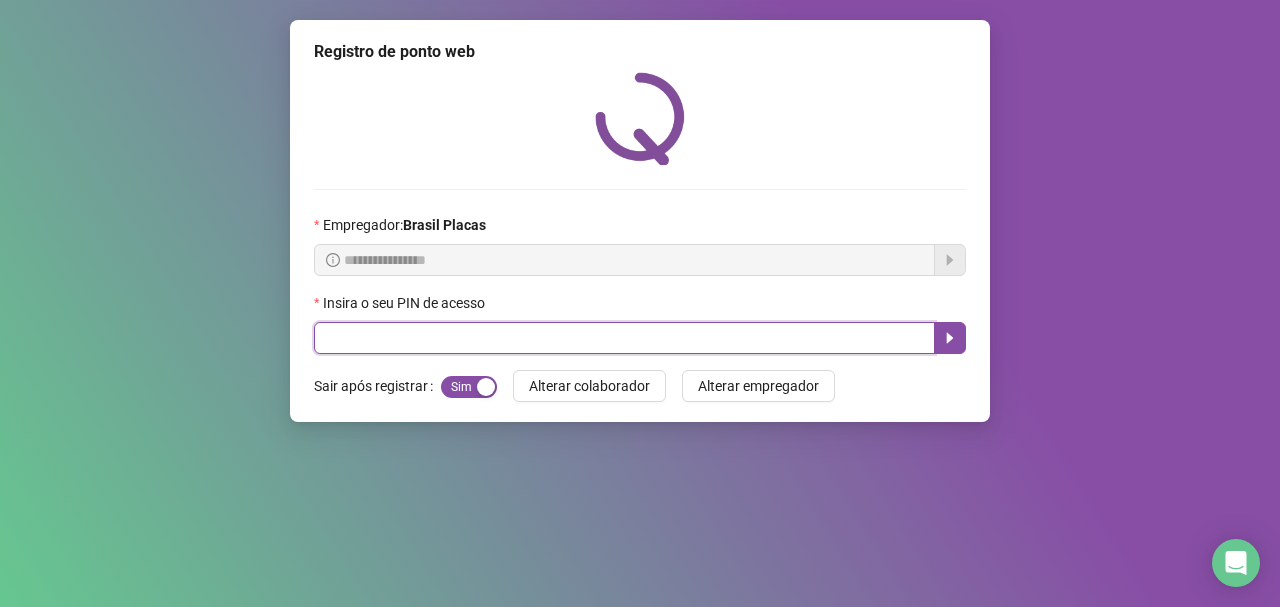 click at bounding box center (624, 338) 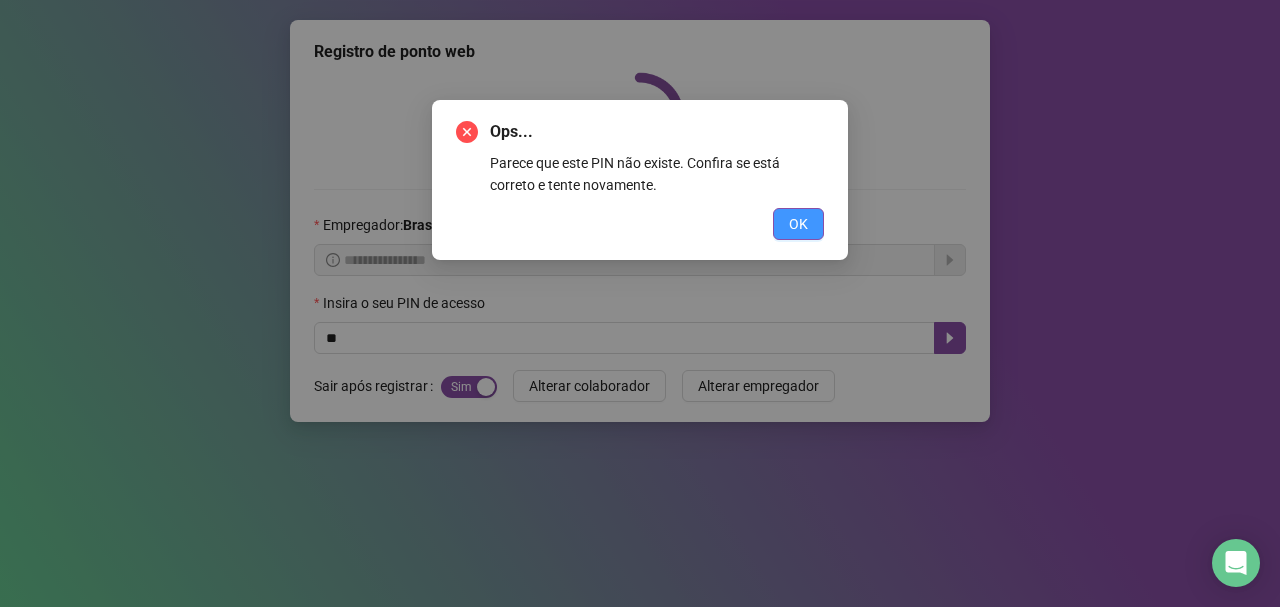 click on "OK" at bounding box center (798, 224) 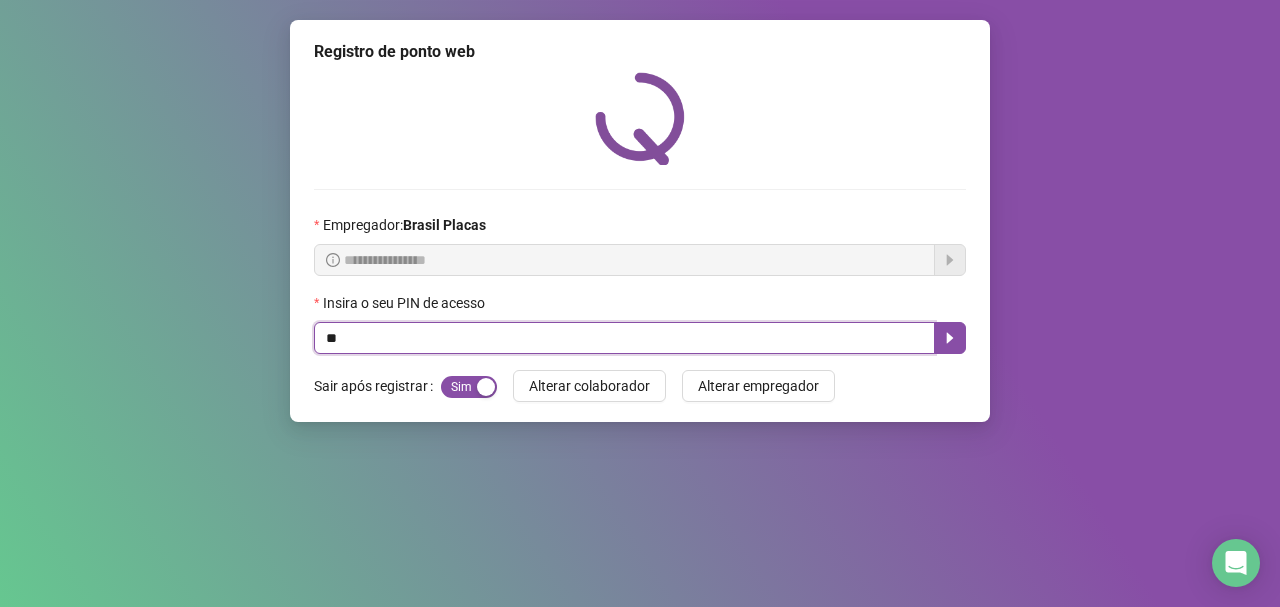 click on "**" at bounding box center [624, 338] 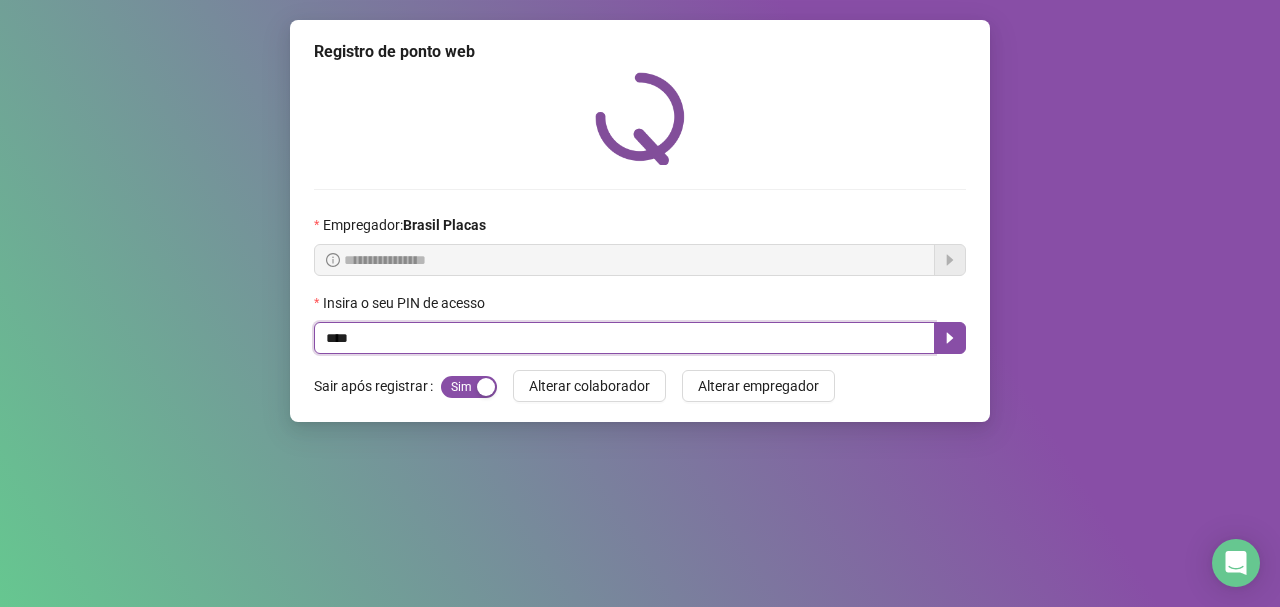 type on "*****" 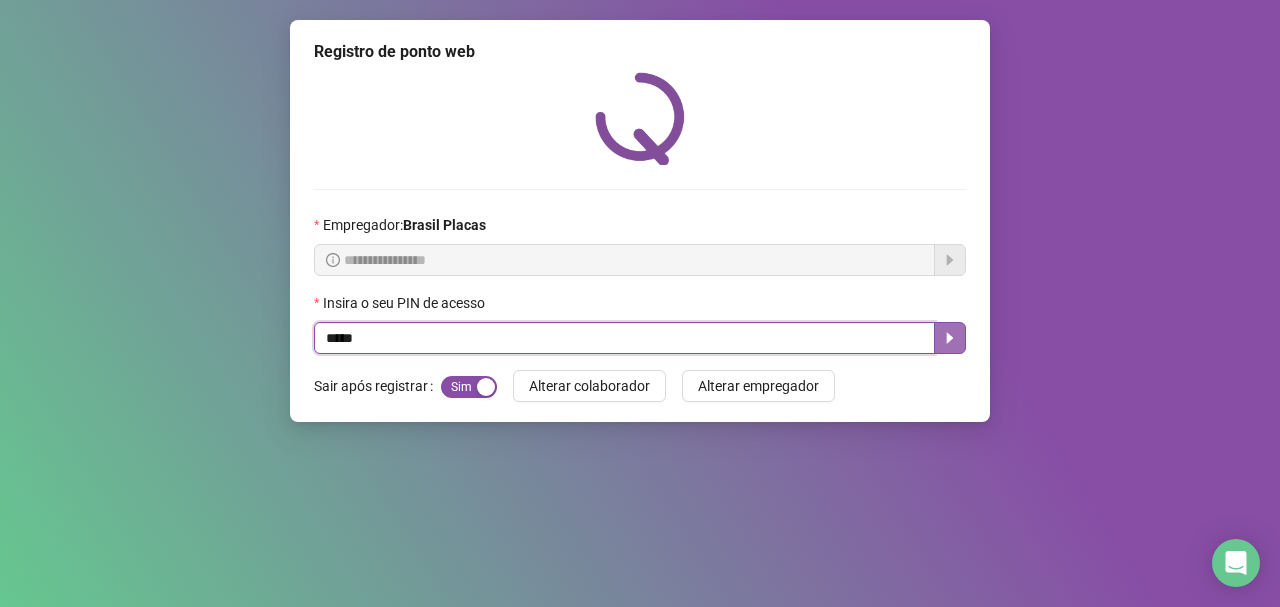 click 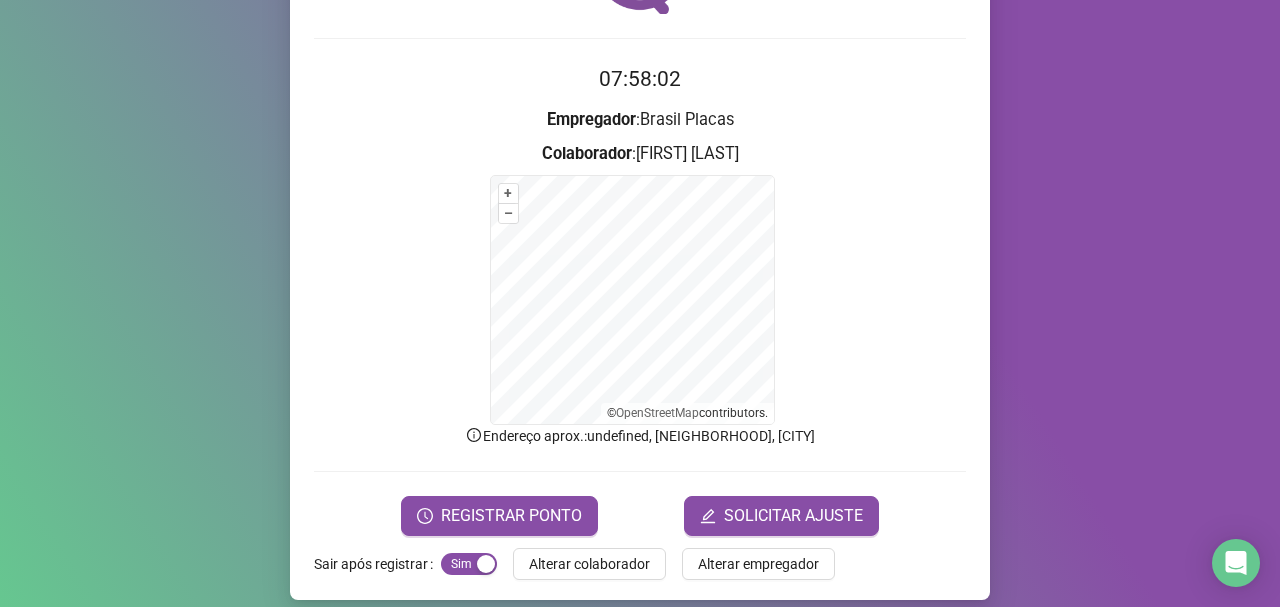 scroll, scrollTop: 168, scrollLeft: 0, axis: vertical 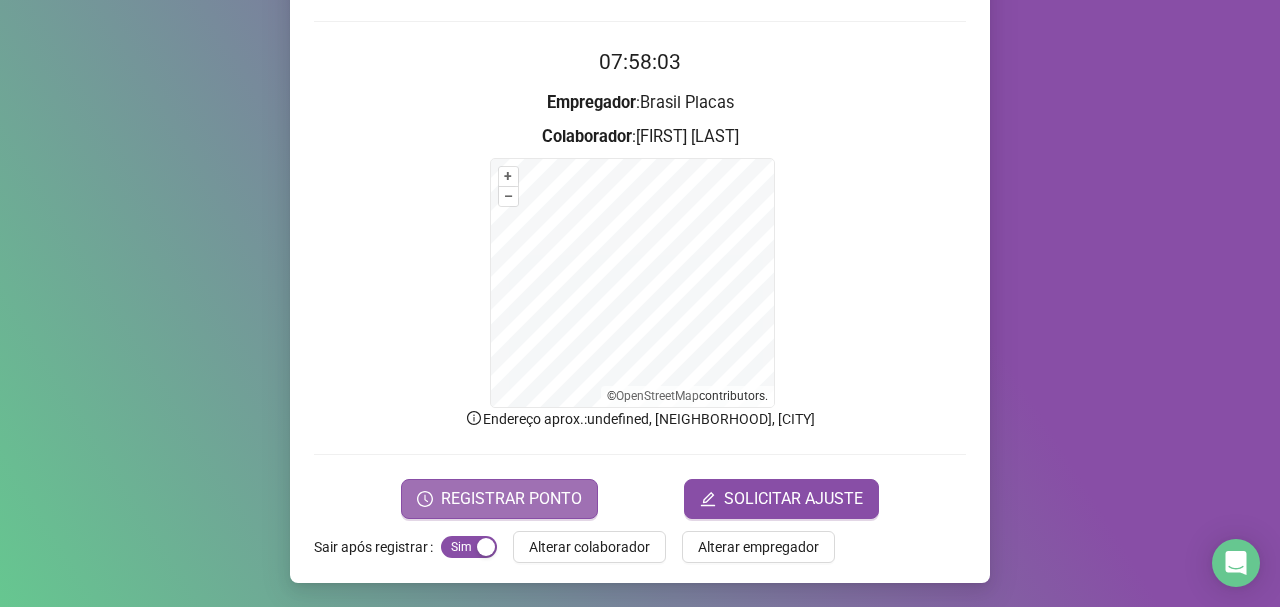 click on "REGISTRAR PONTO" at bounding box center [499, 499] 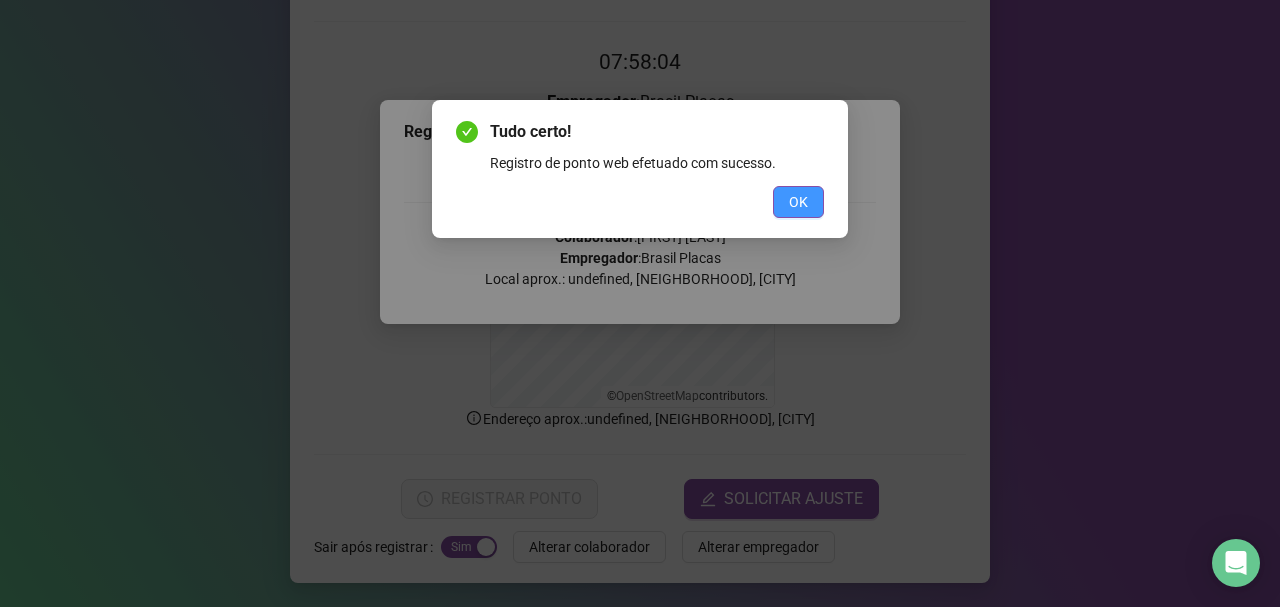 click on "OK" at bounding box center (798, 202) 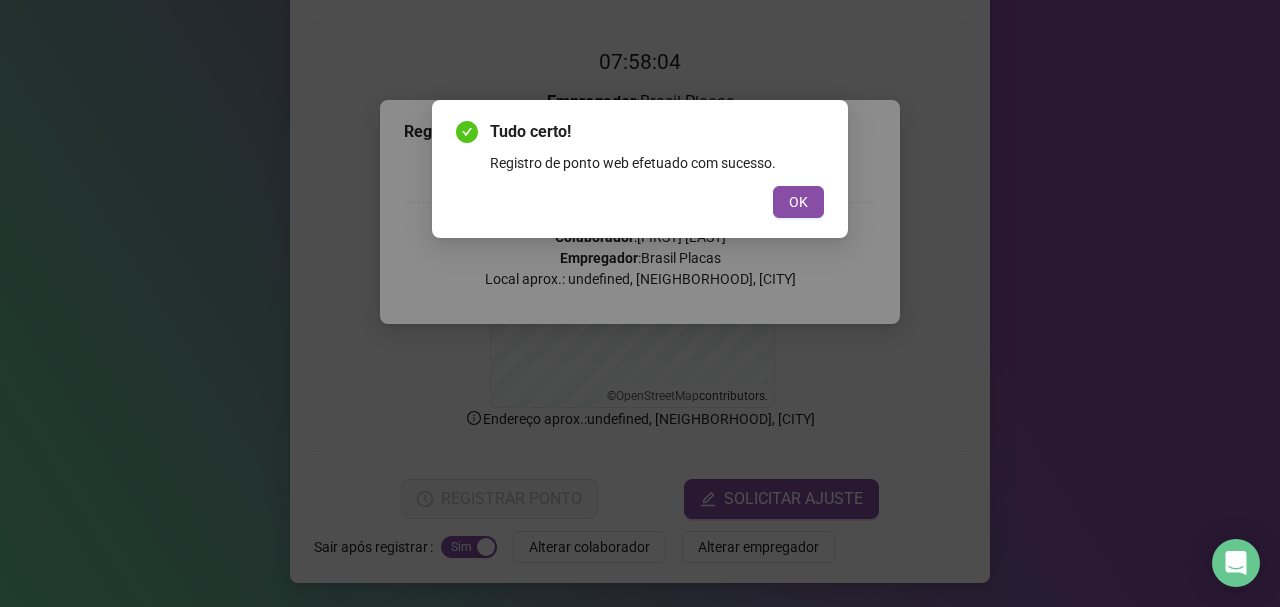 scroll, scrollTop: 0, scrollLeft: 0, axis: both 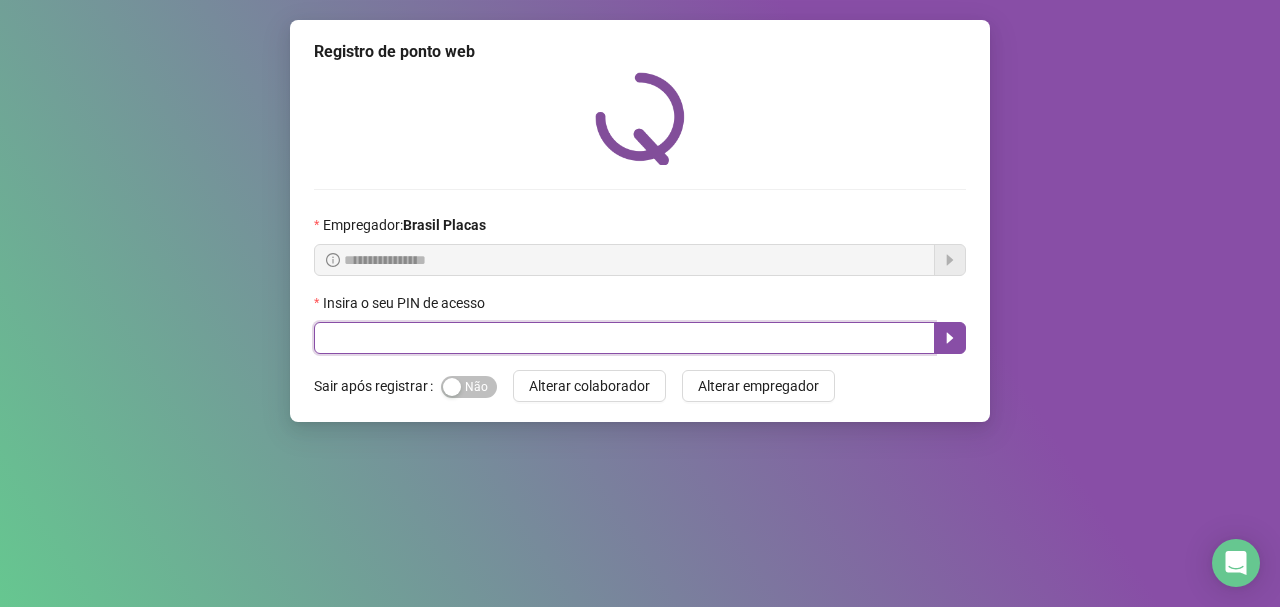 click at bounding box center (624, 338) 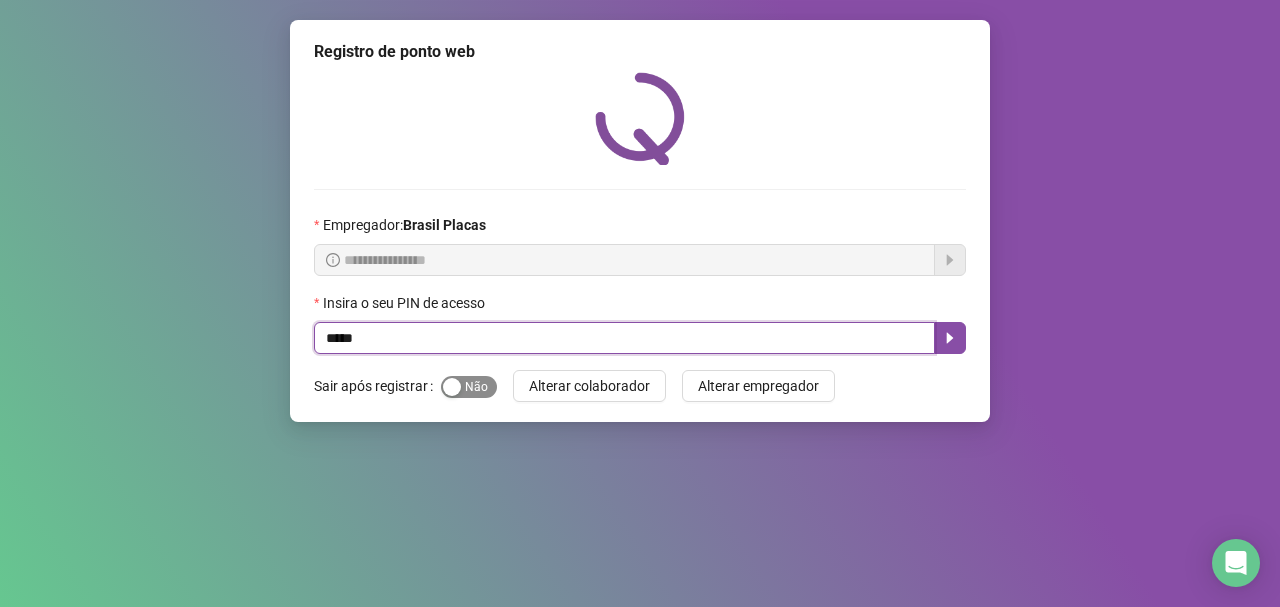 type on "*****" 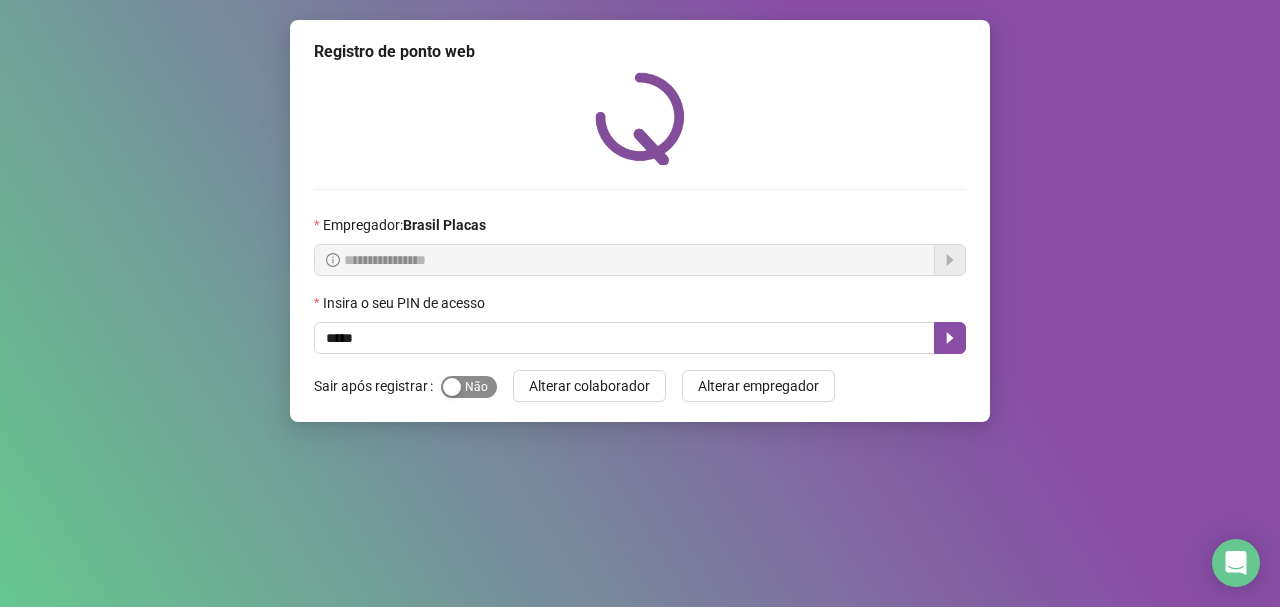 click at bounding box center [452, 387] 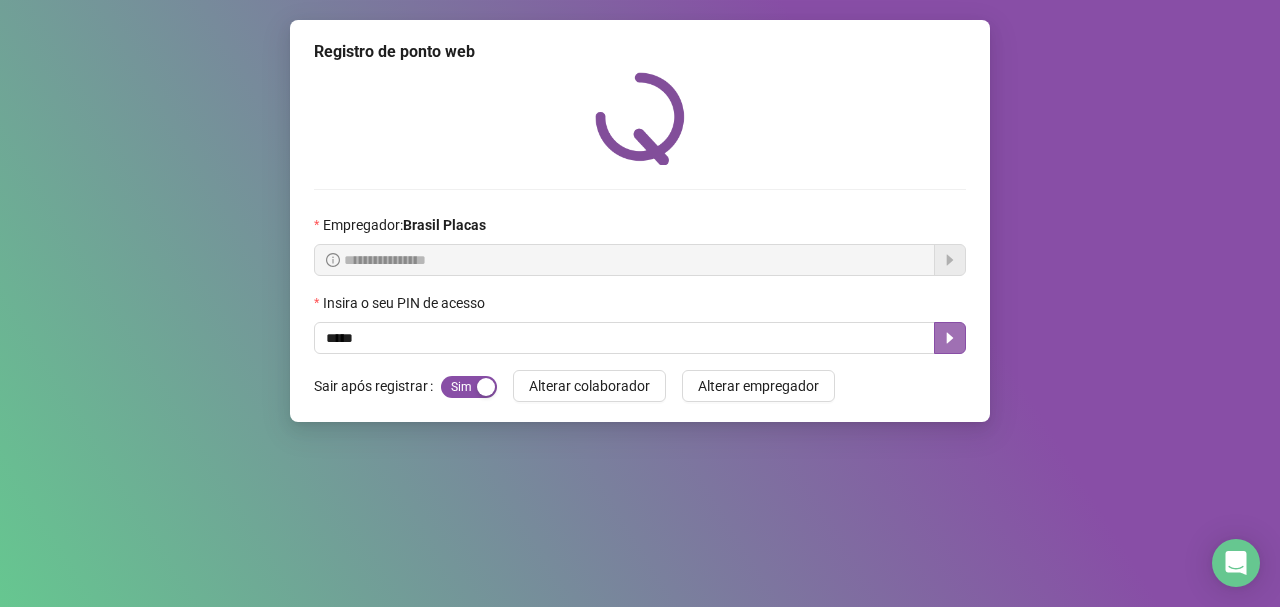 click at bounding box center (950, 338) 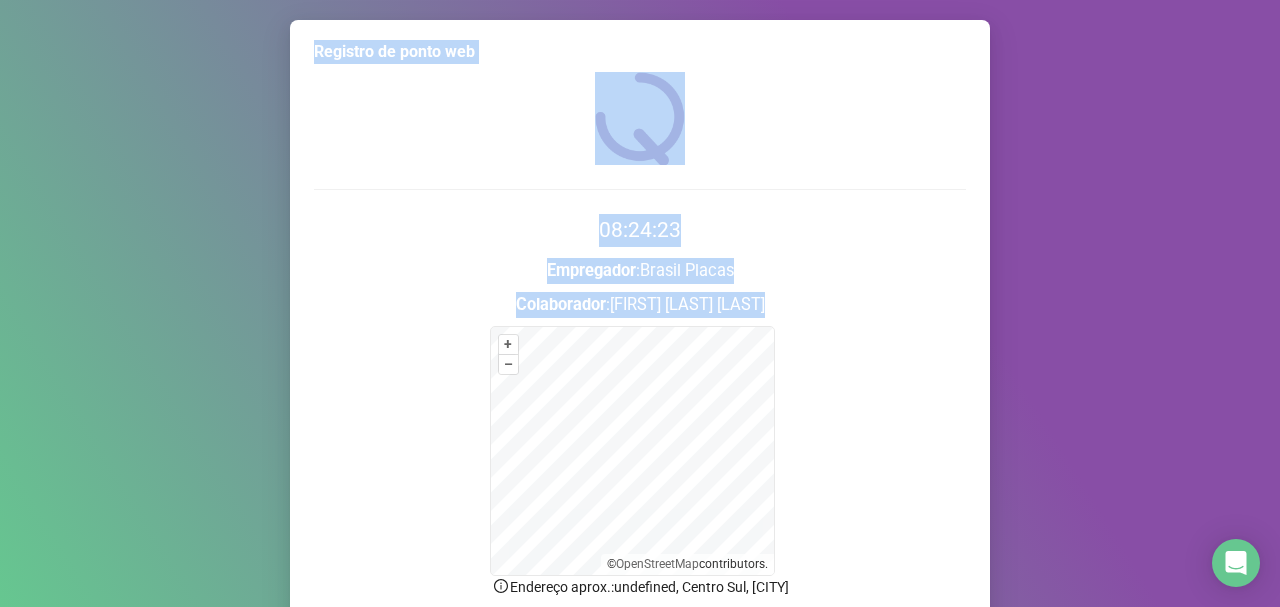 scroll, scrollTop: 168, scrollLeft: 0, axis: vertical 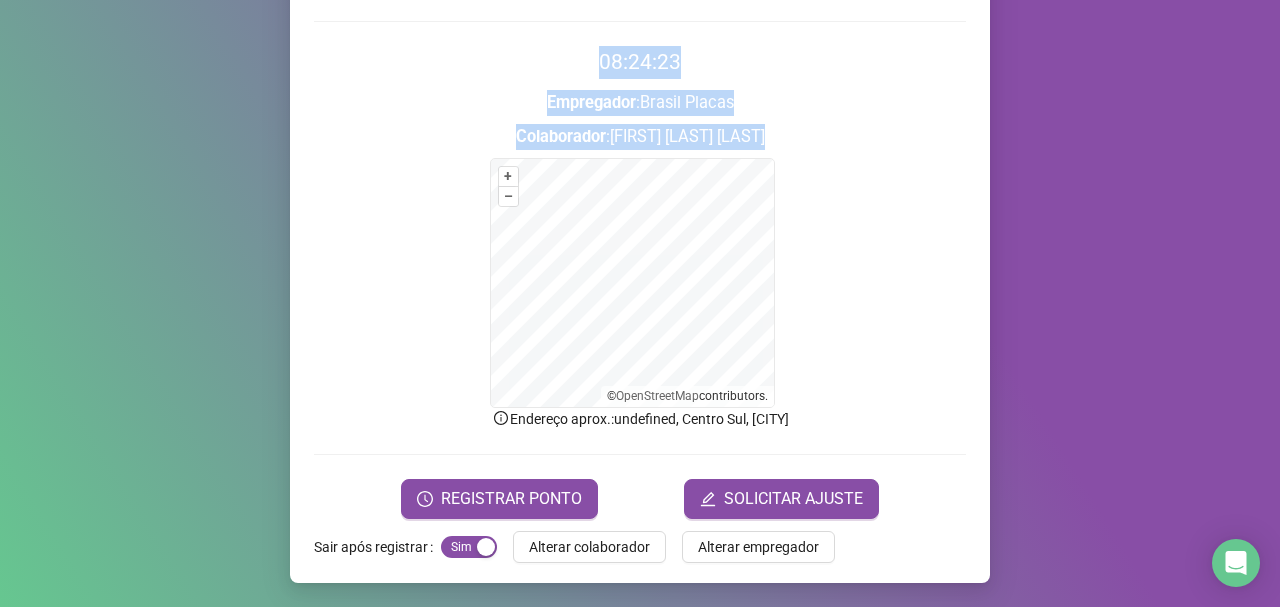 drag, startPoint x: 360, startPoint y: 493, endPoint x: 400, endPoint y: 589, distance: 104 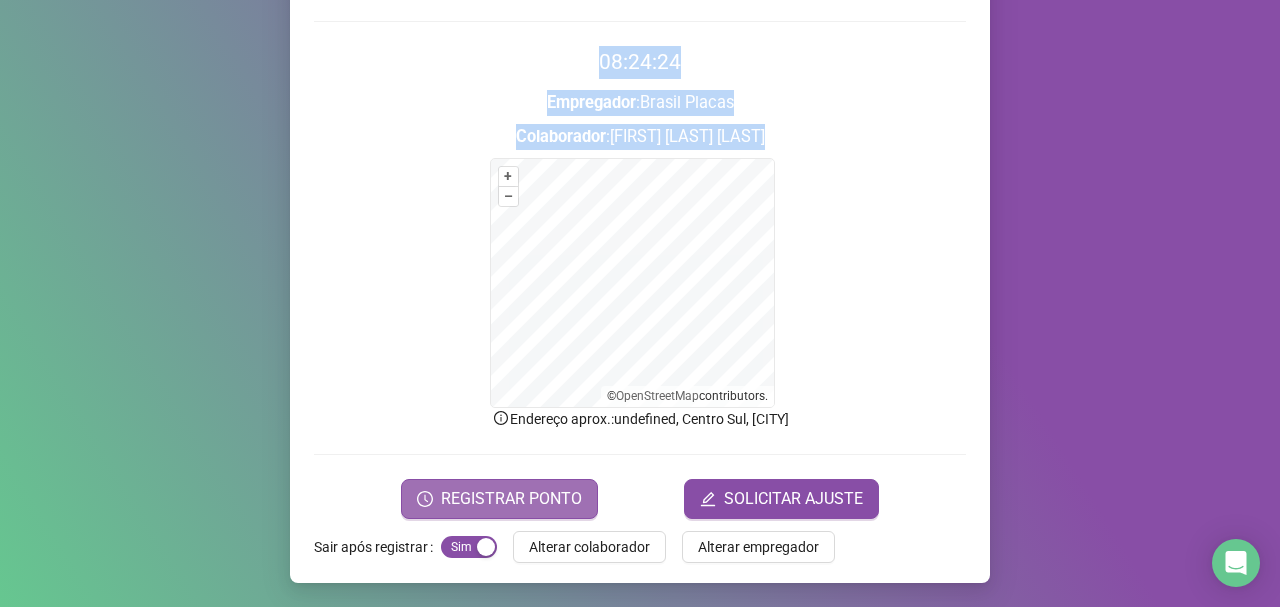 click on "REGISTRAR PONTO" at bounding box center (511, 499) 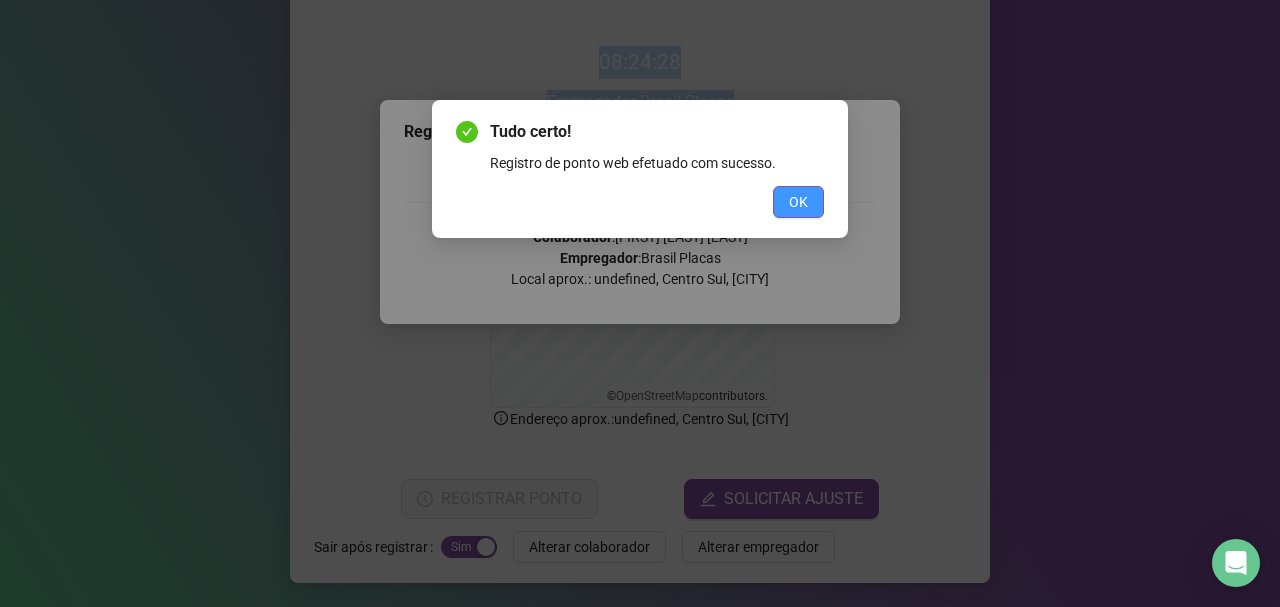 click on "OK" at bounding box center (798, 202) 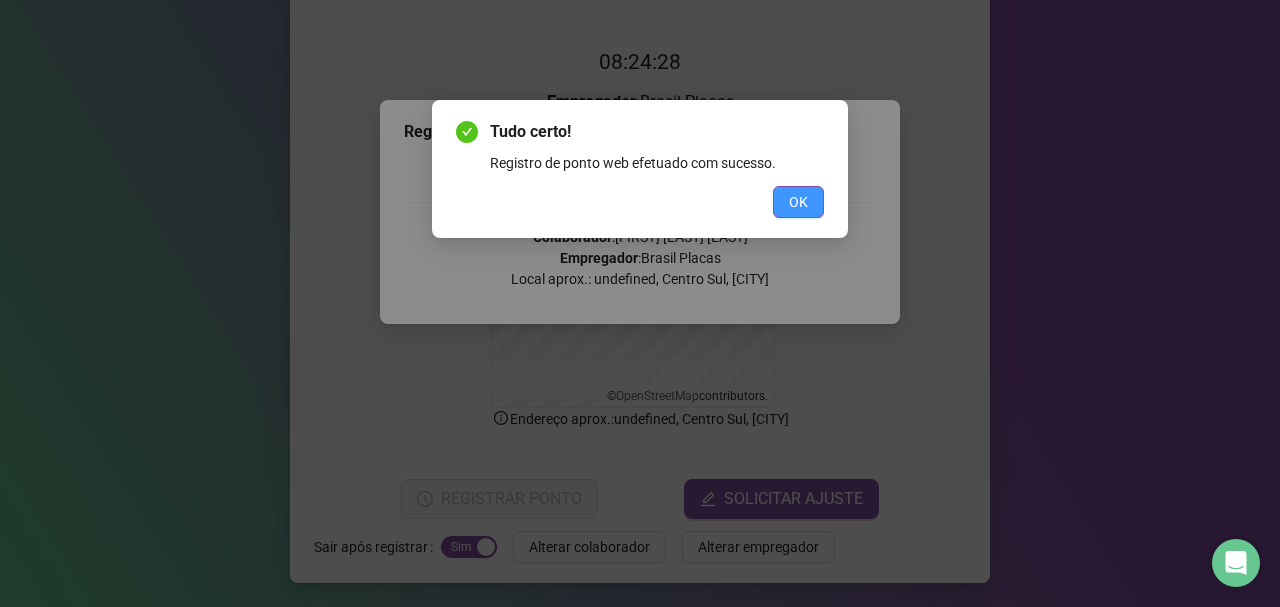 scroll, scrollTop: 0, scrollLeft: 0, axis: both 